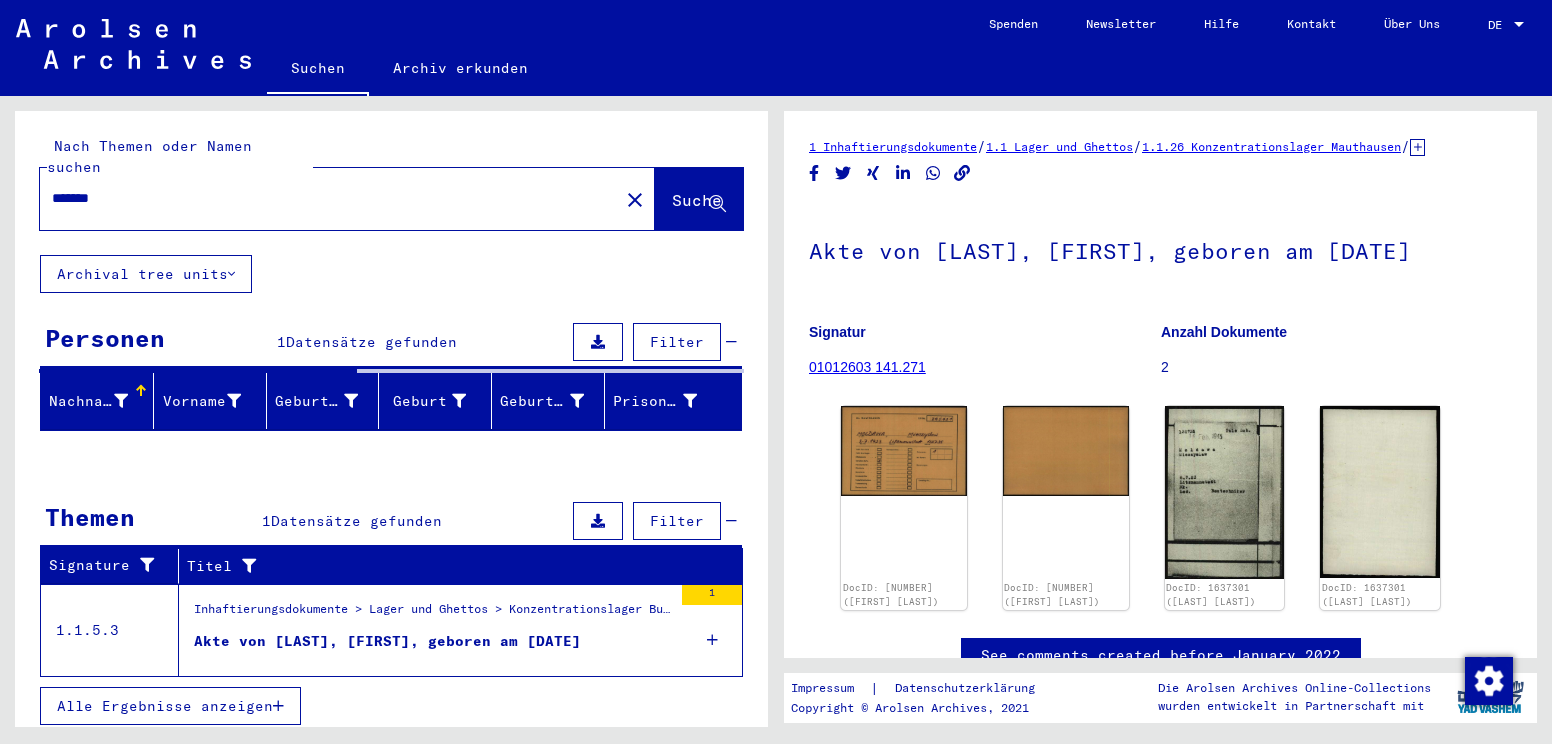 scroll, scrollTop: 0, scrollLeft: 0, axis: both 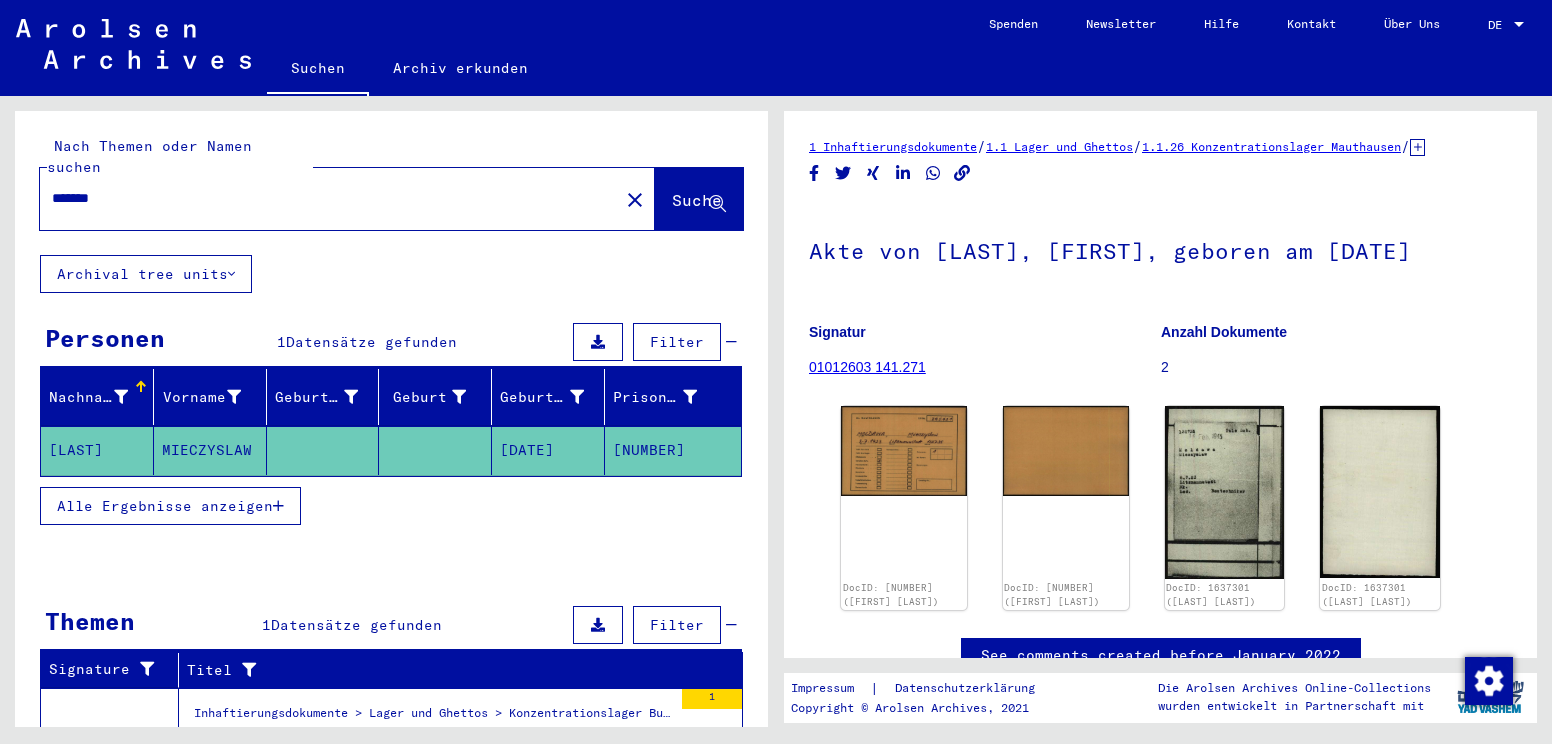 click on "close" 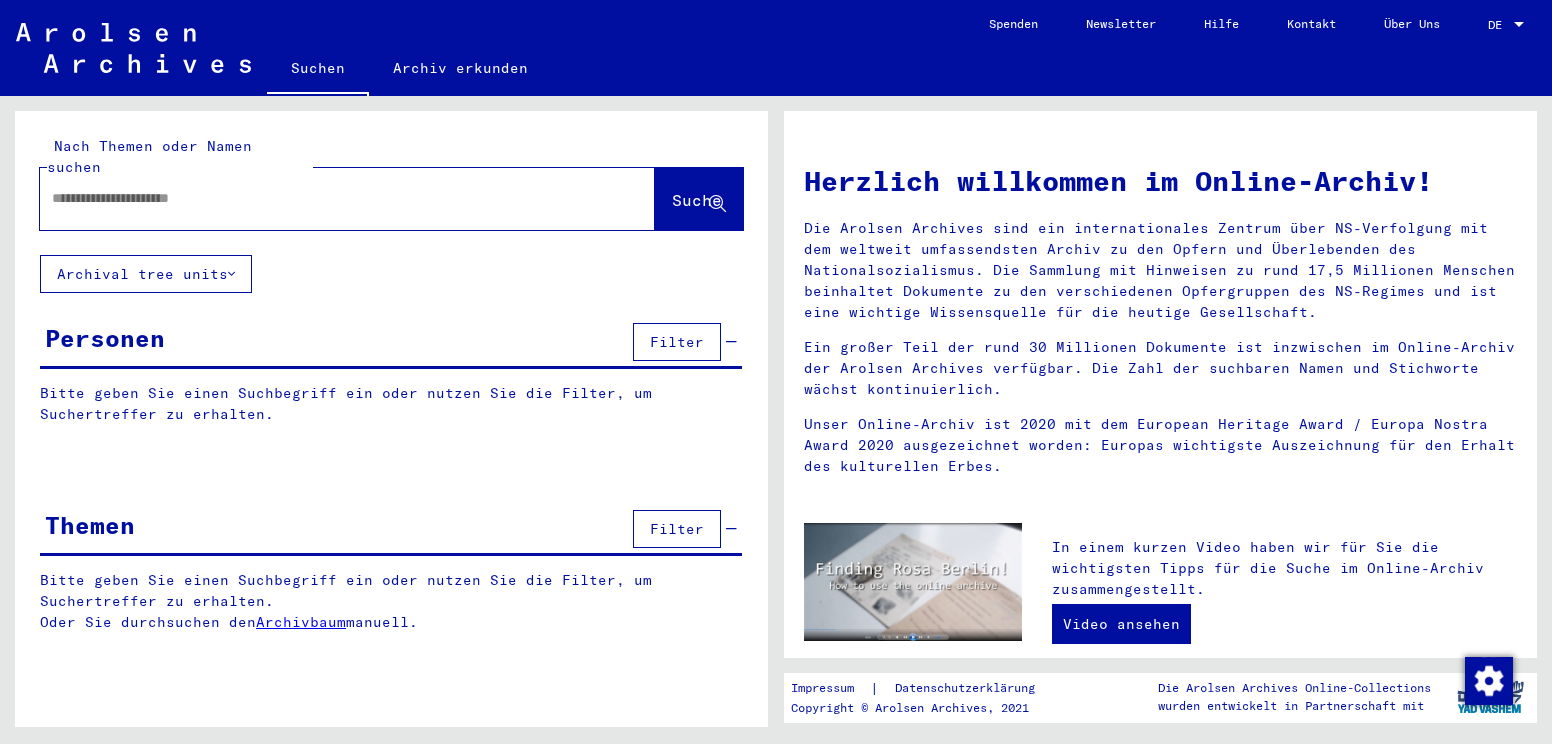 click at bounding box center (323, 198) 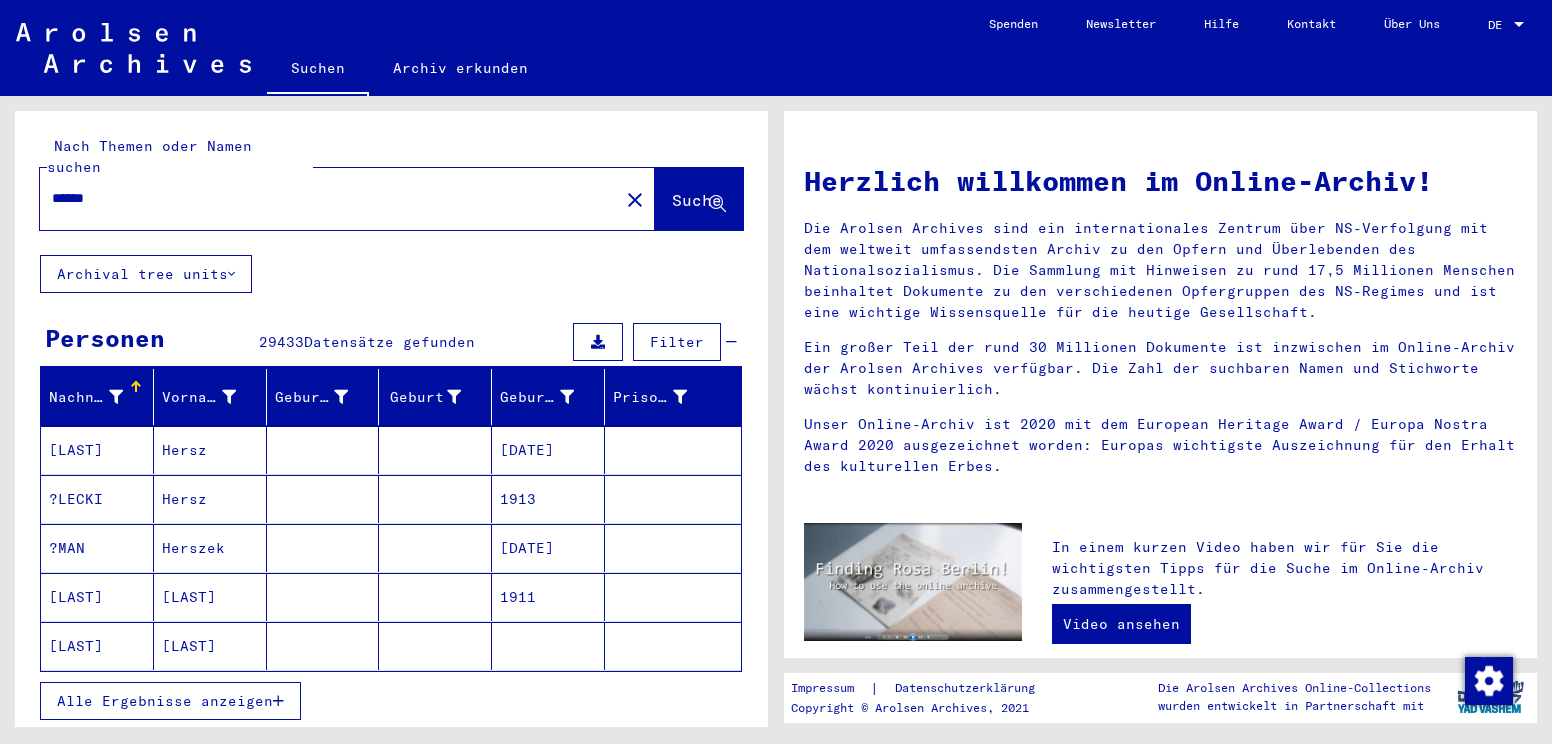 click on "Alle Ergebnisse anzeigen" at bounding box center [165, 701] 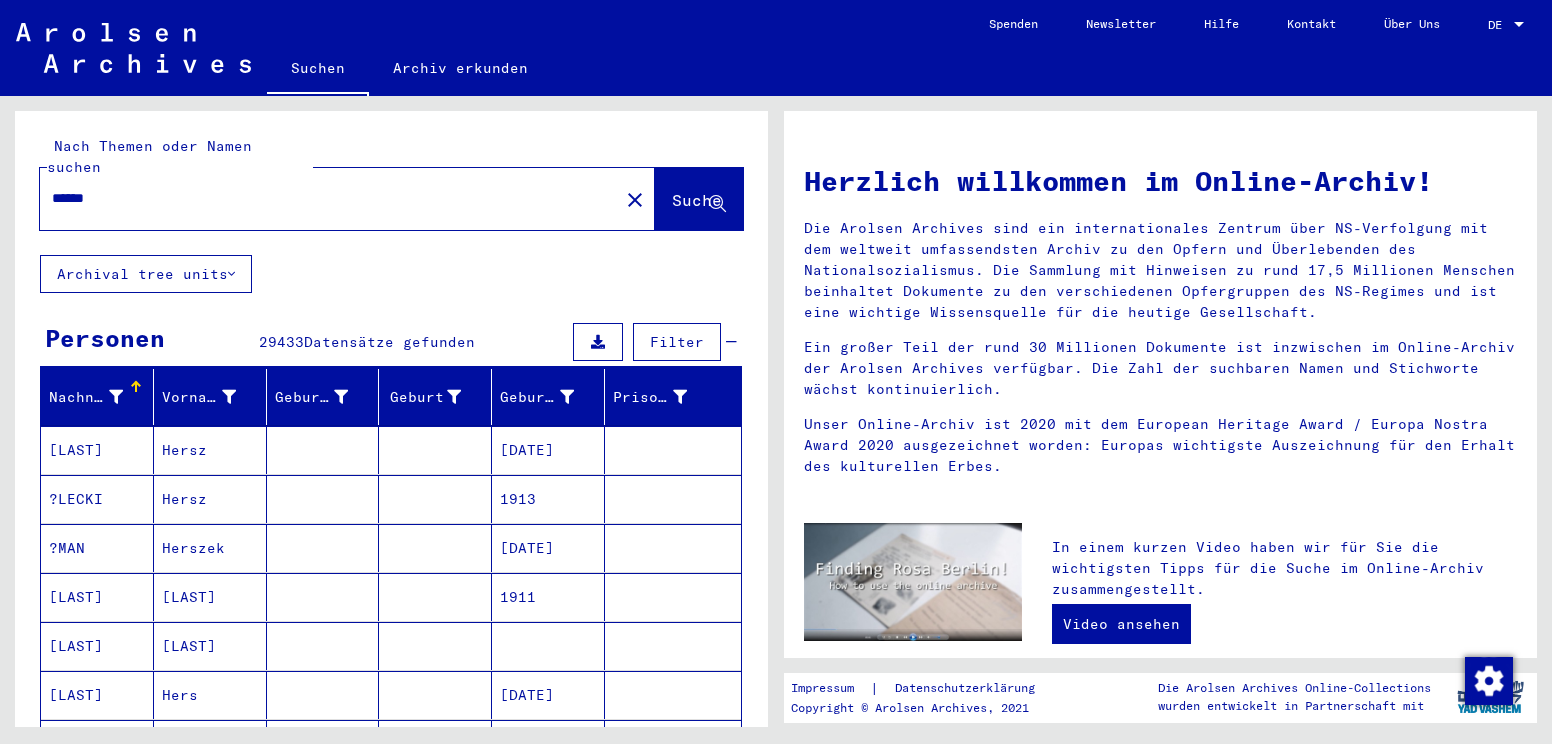 click on "******" at bounding box center [323, 198] 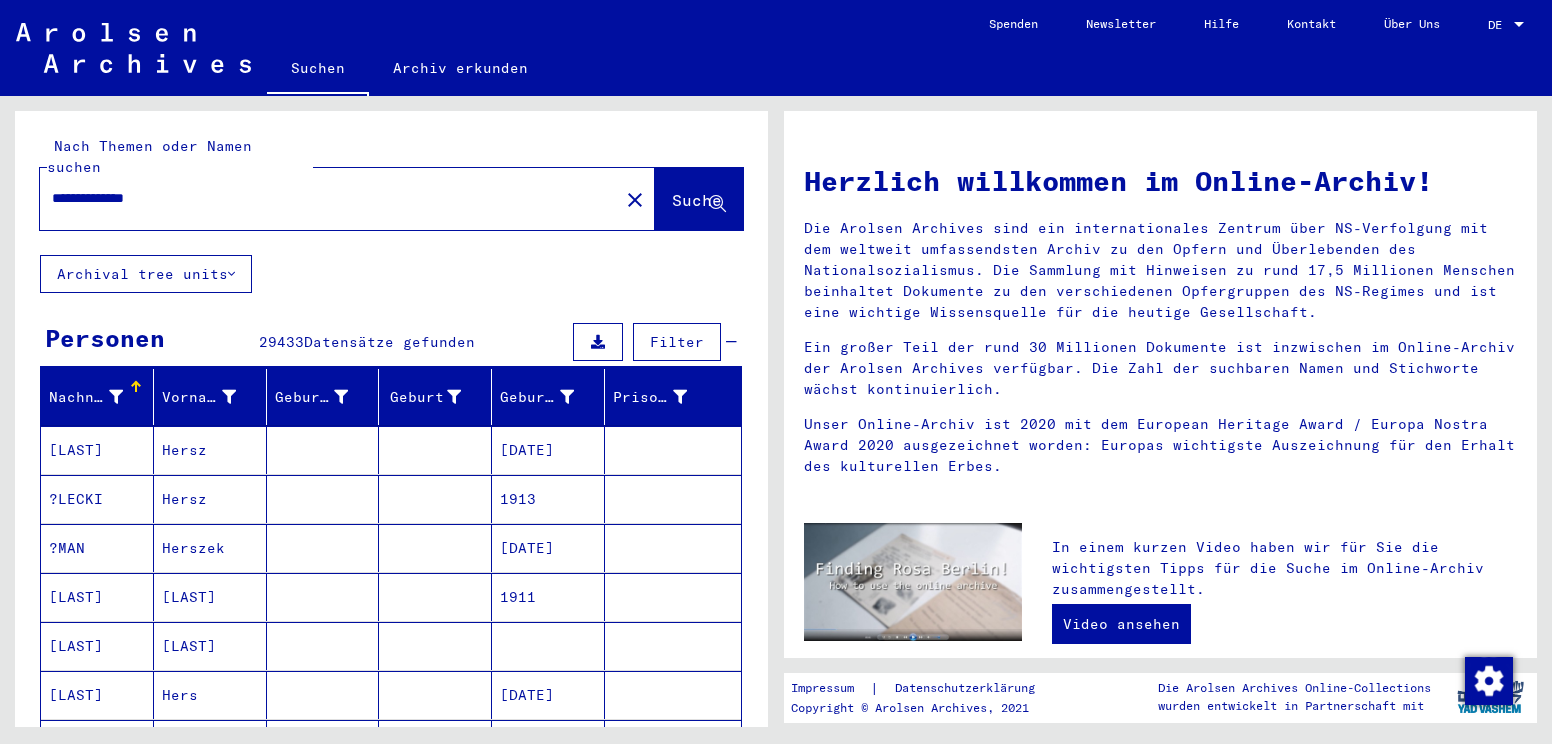 type on "**********" 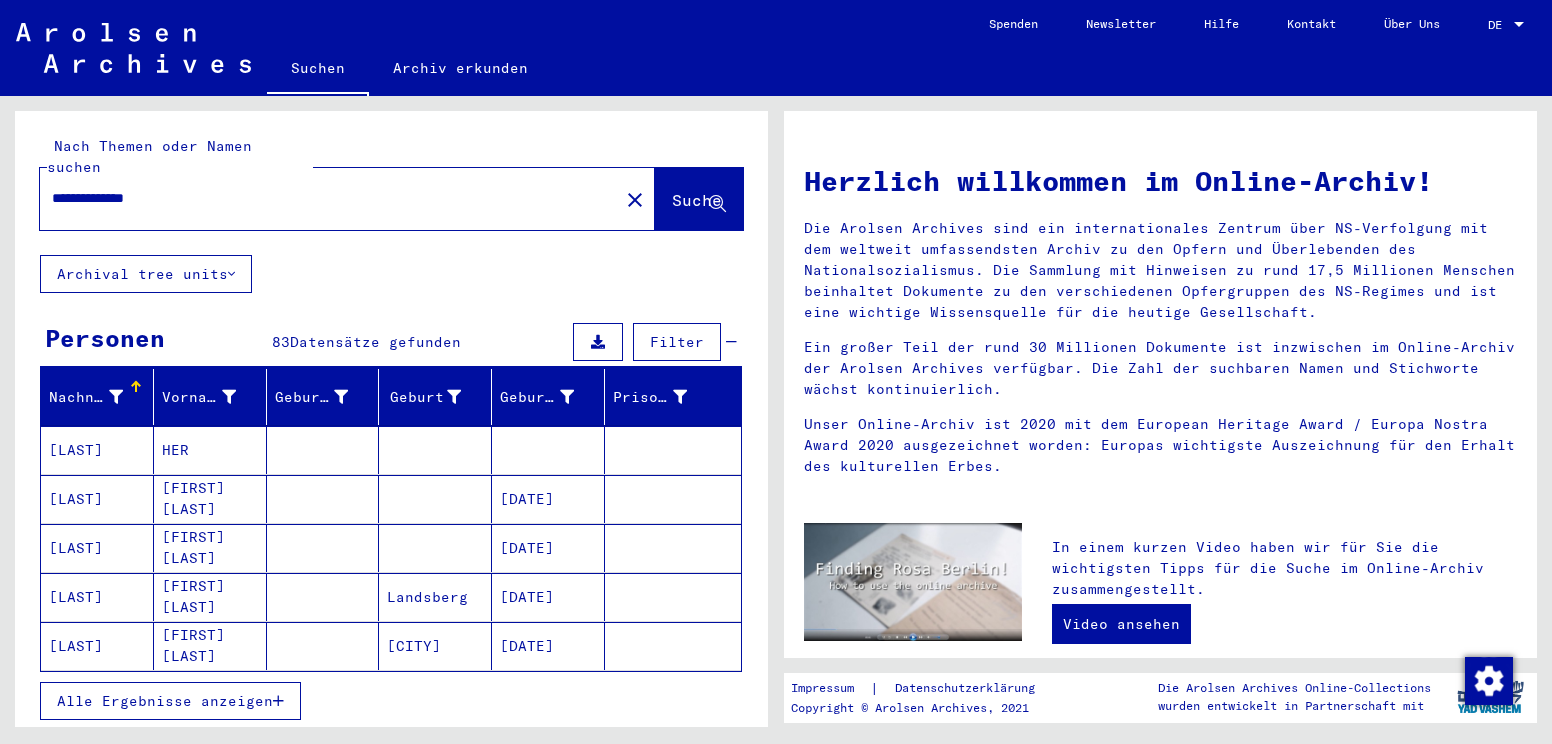 click on "Alle Ergebnisse anzeigen" at bounding box center (165, 701) 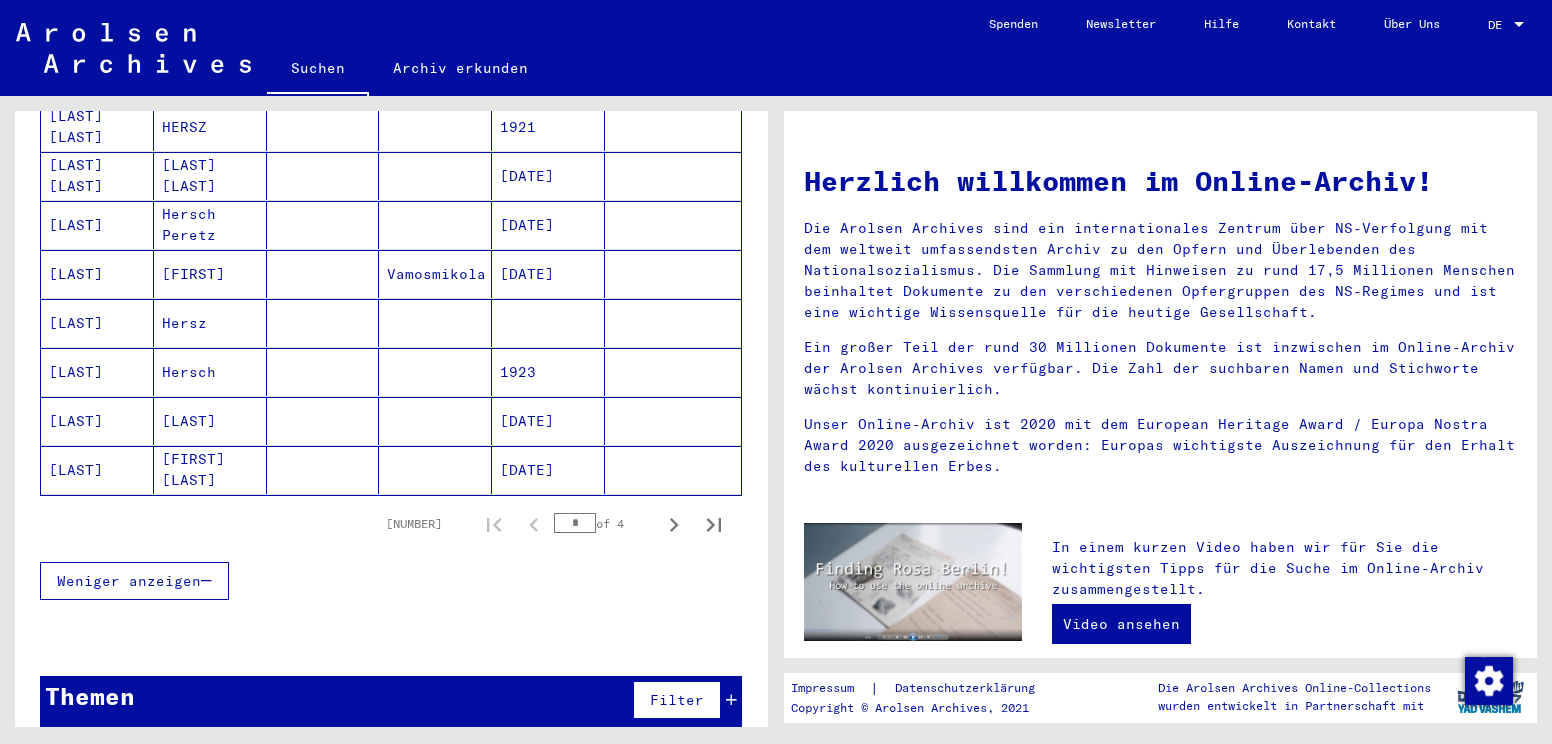 scroll, scrollTop: 1157, scrollLeft: 0, axis: vertical 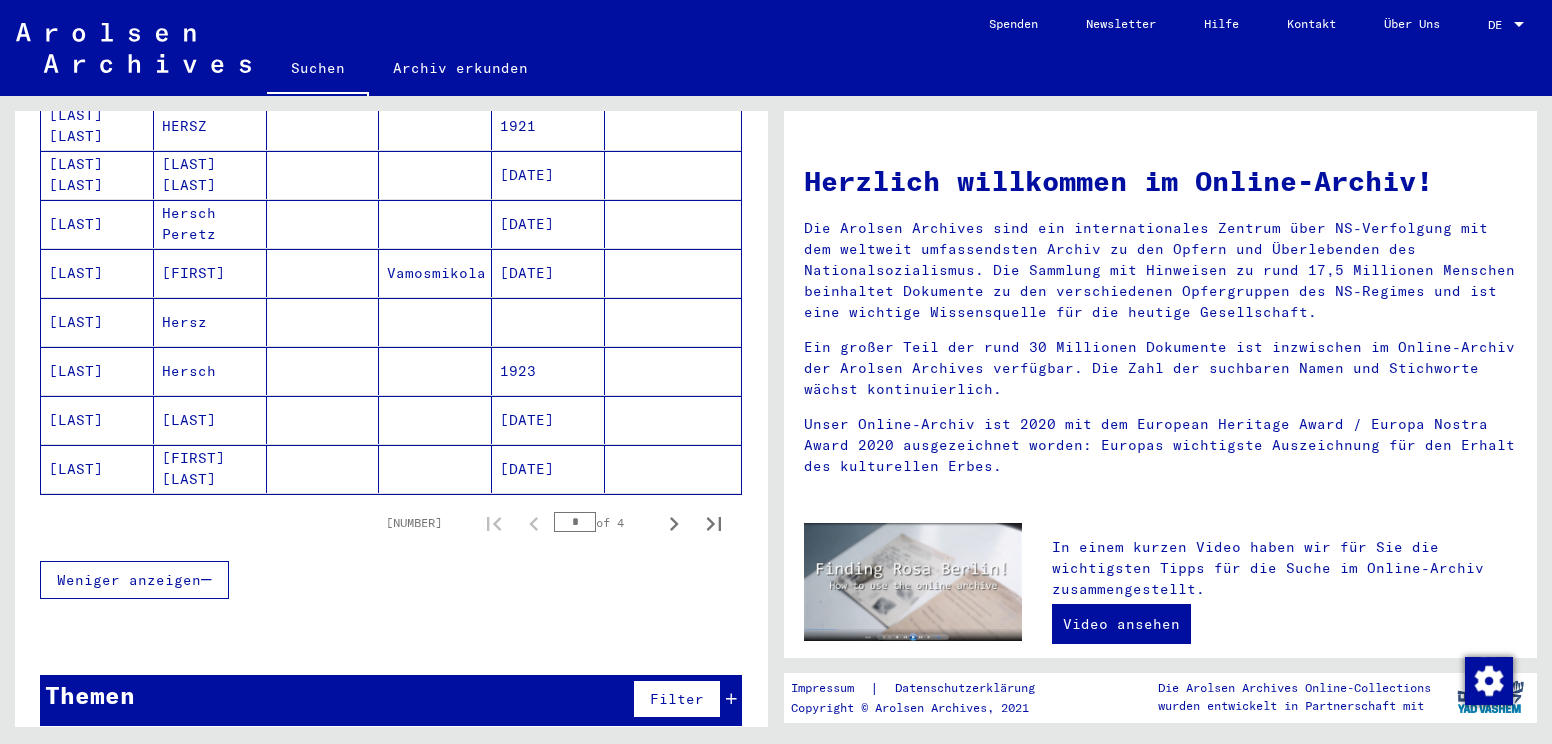 click on "[LAST]" at bounding box center (210, 469) 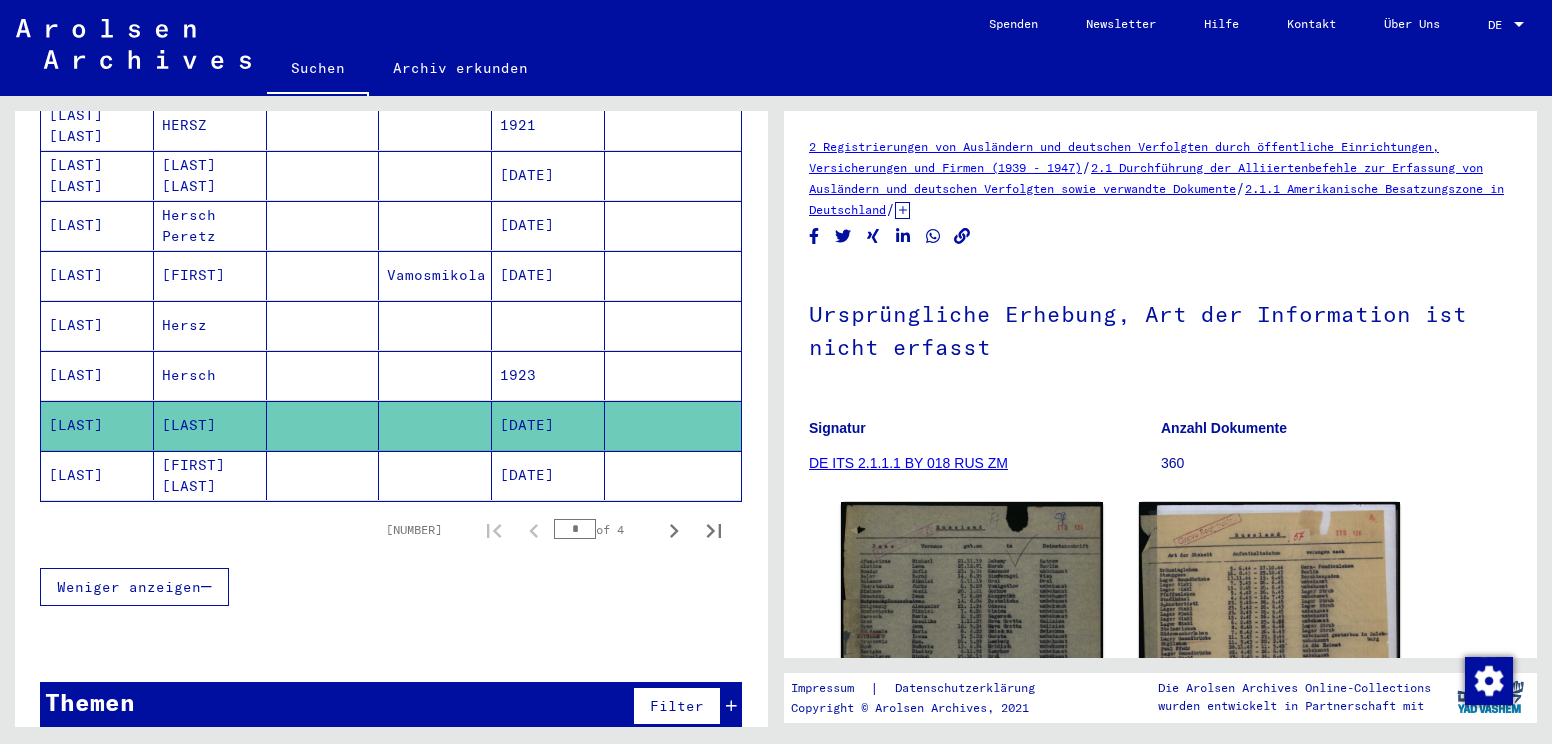 scroll, scrollTop: 0, scrollLeft: 0, axis: both 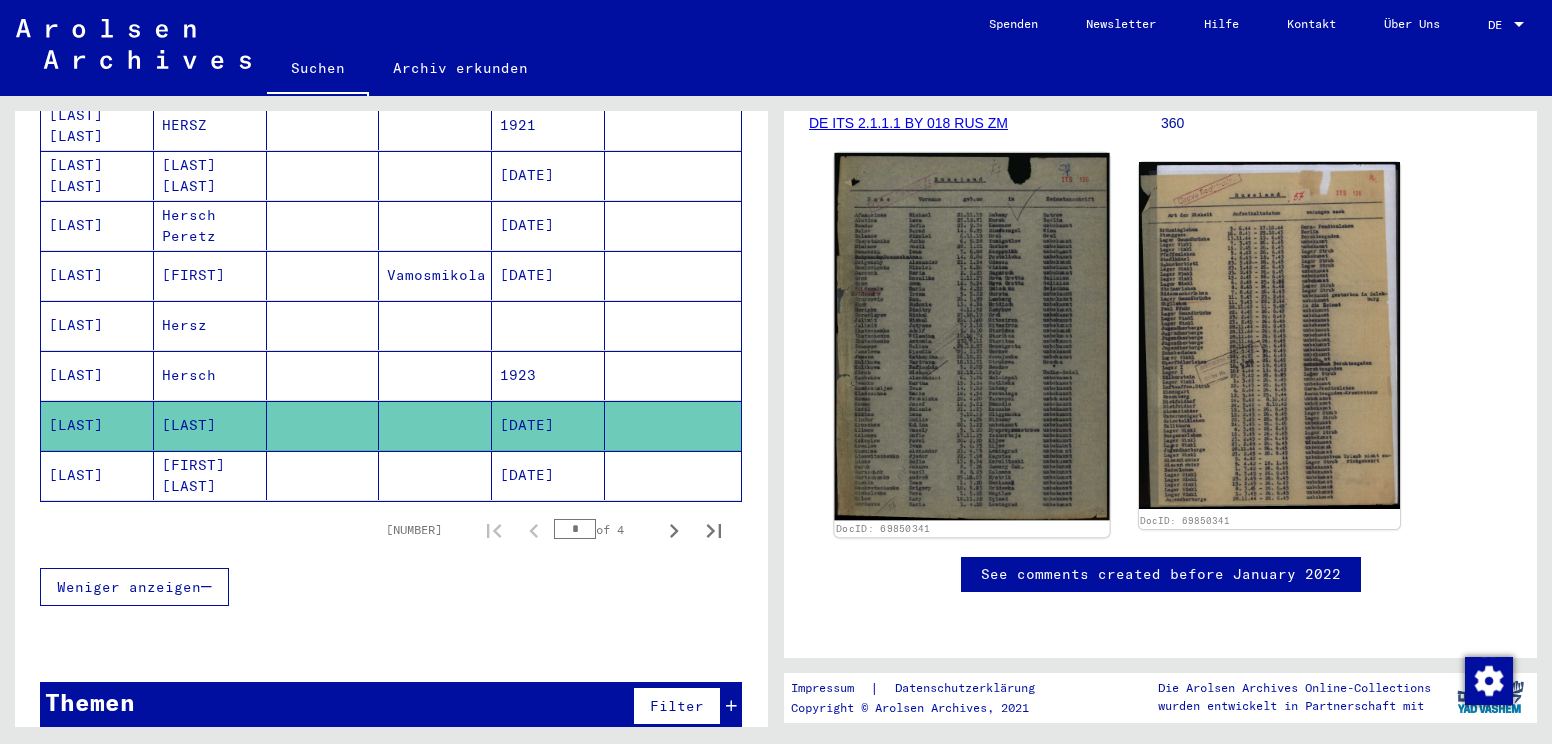 click 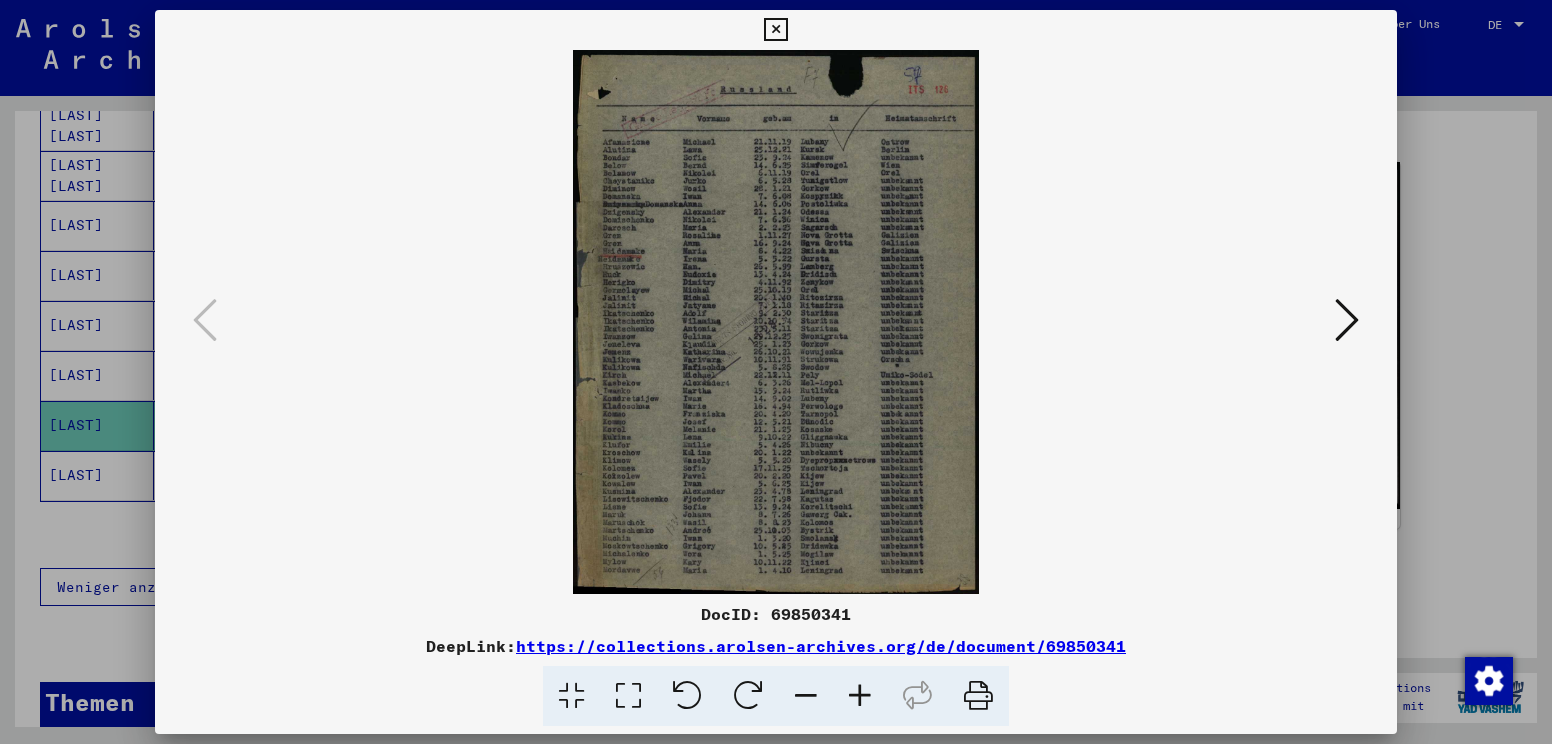click at bounding box center [775, 30] 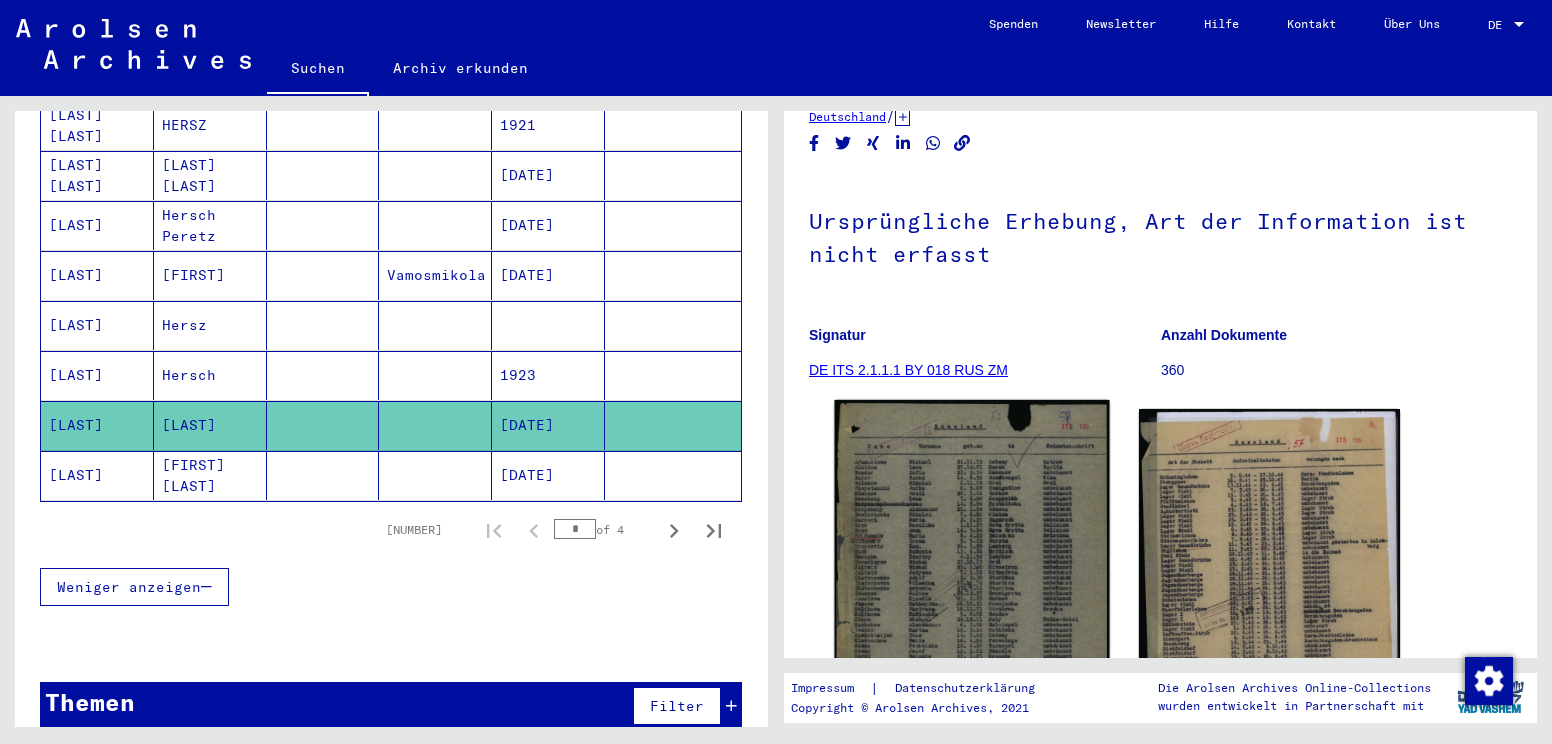 scroll, scrollTop: 0, scrollLeft: 0, axis: both 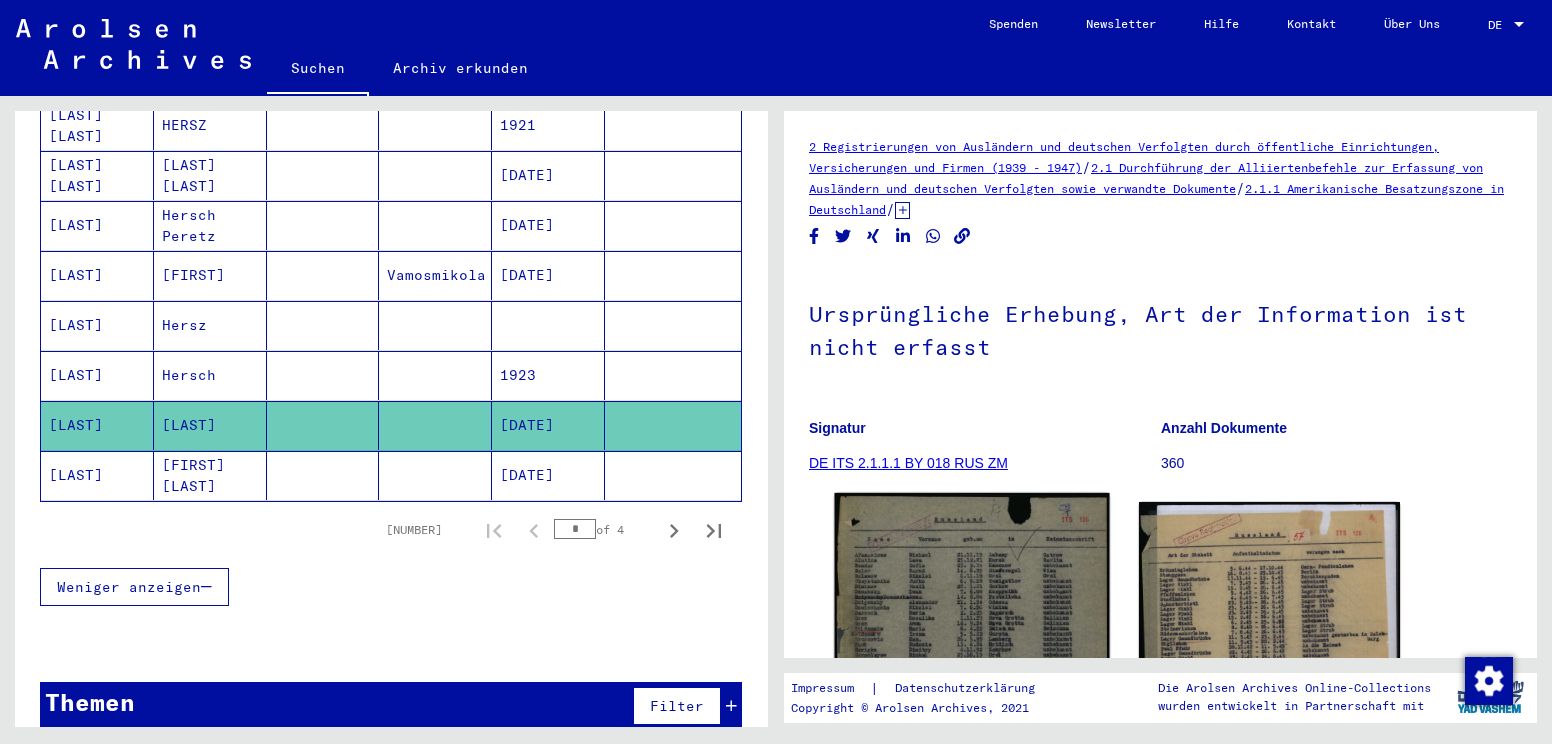 click 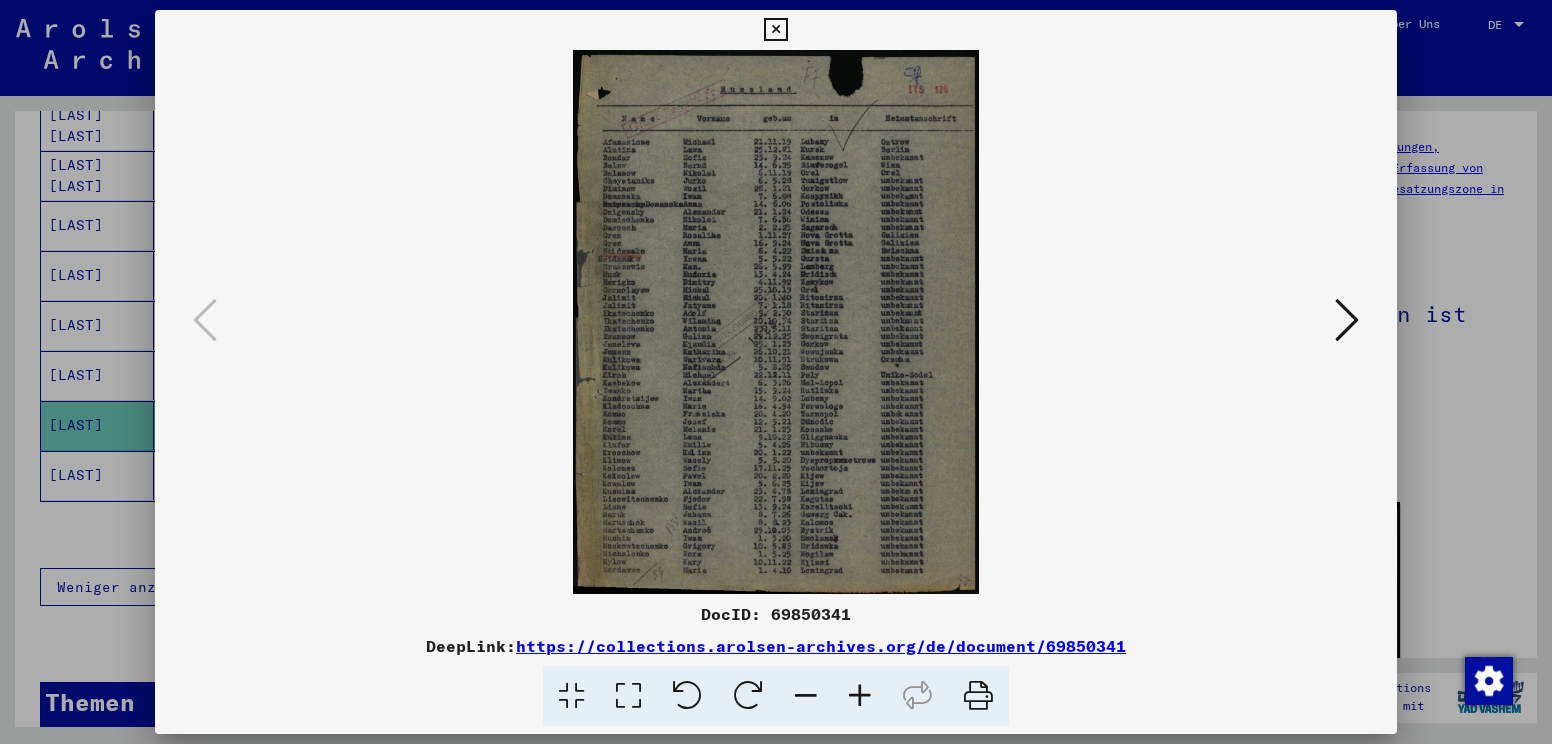 click at bounding box center [776, 322] 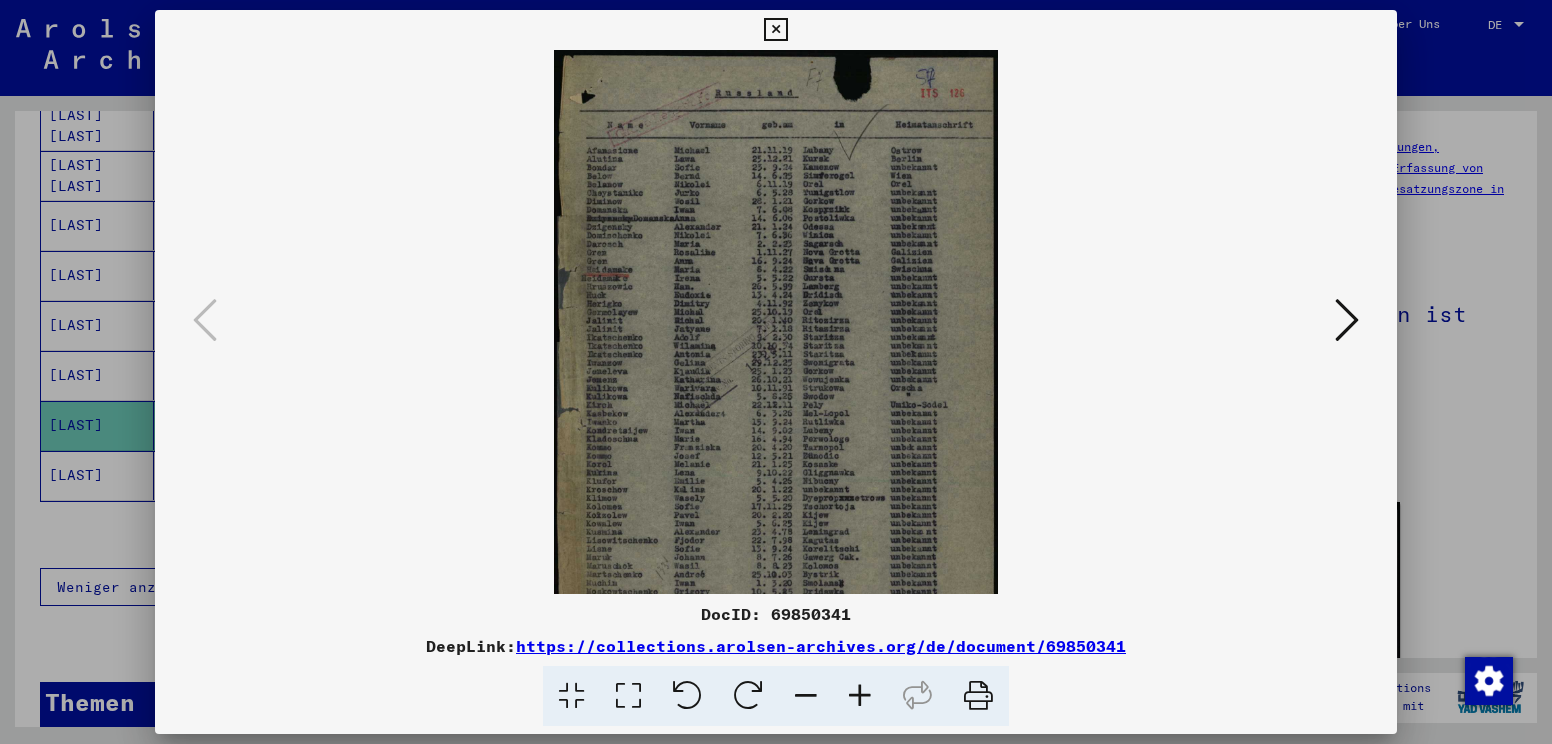 click at bounding box center [860, 696] 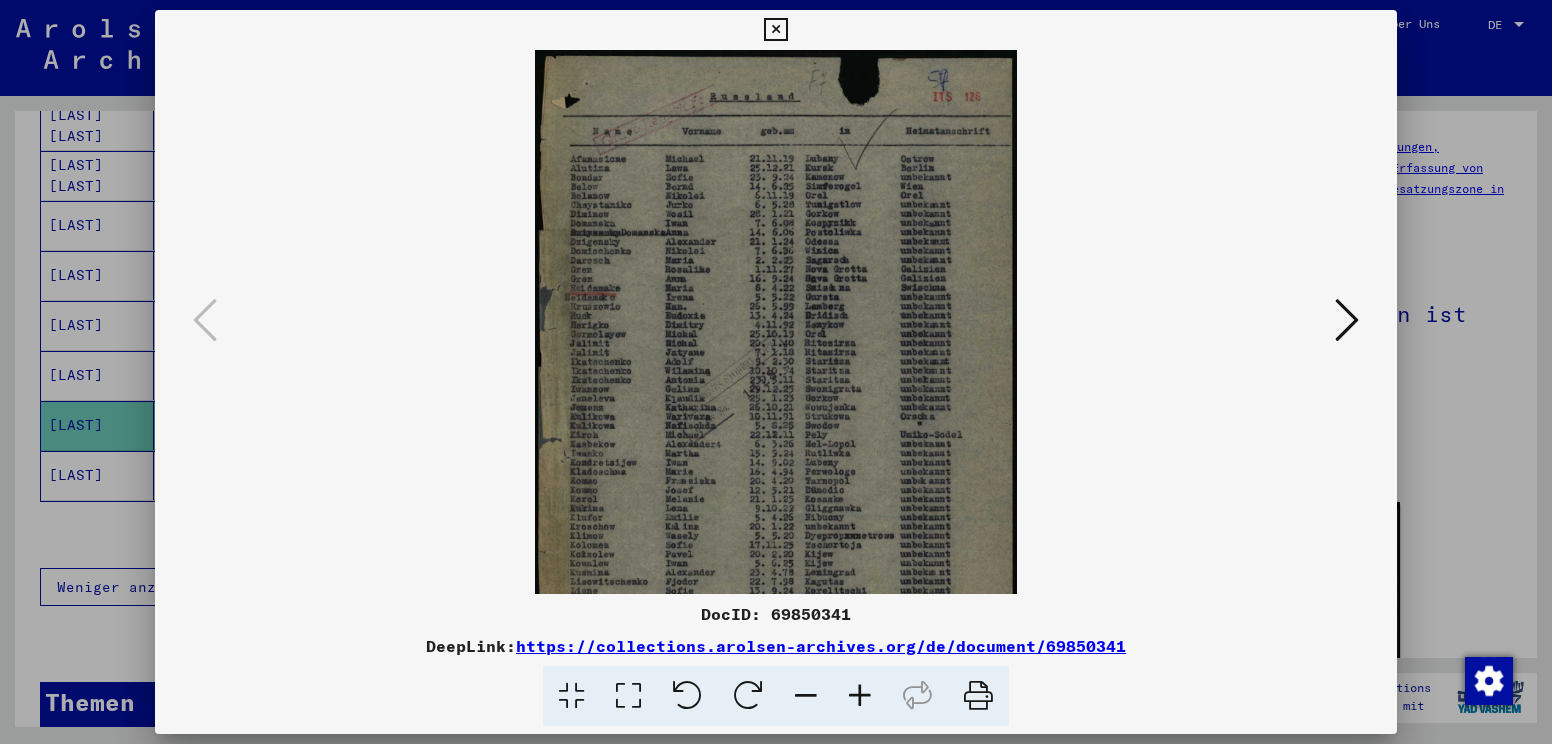 click at bounding box center (860, 696) 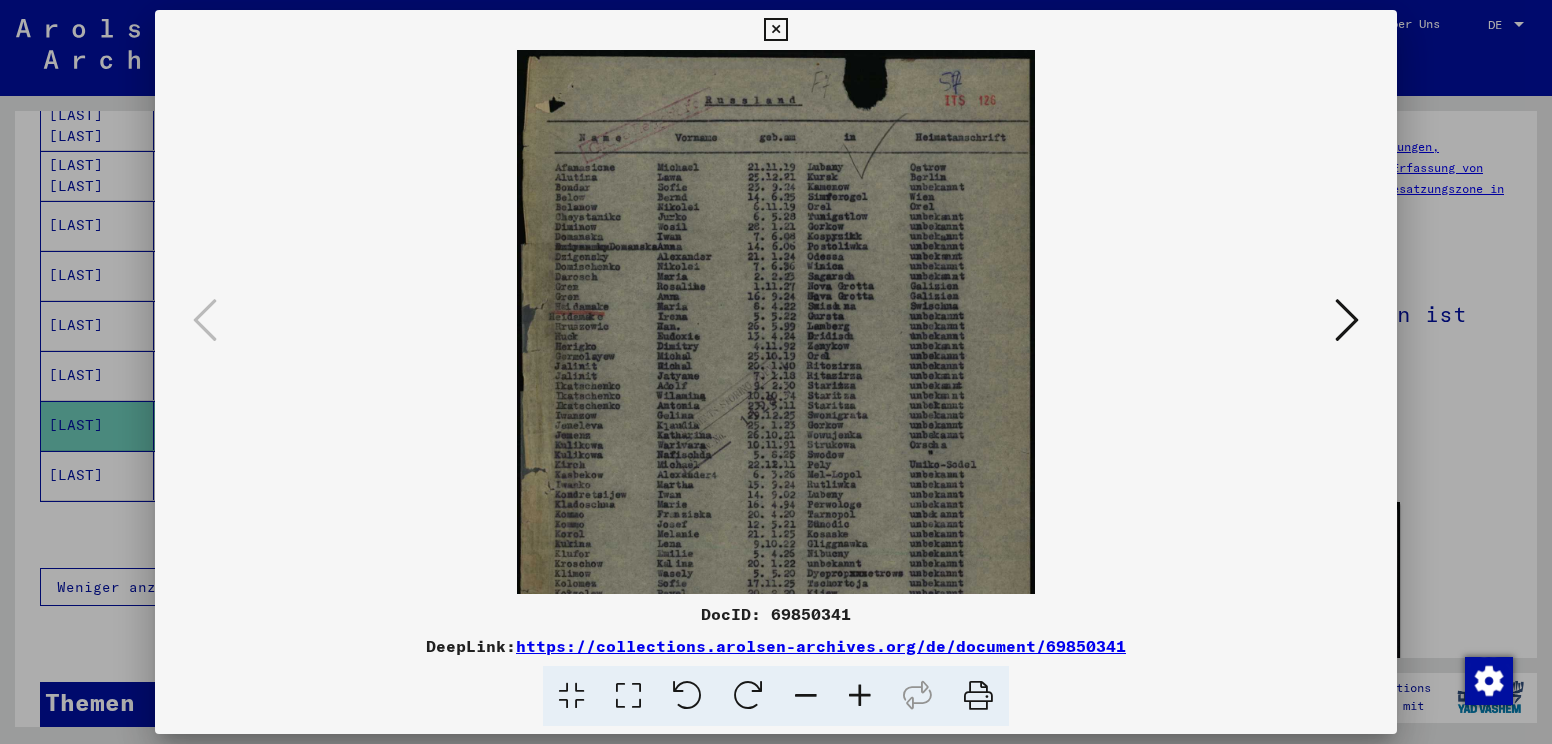 click at bounding box center (860, 696) 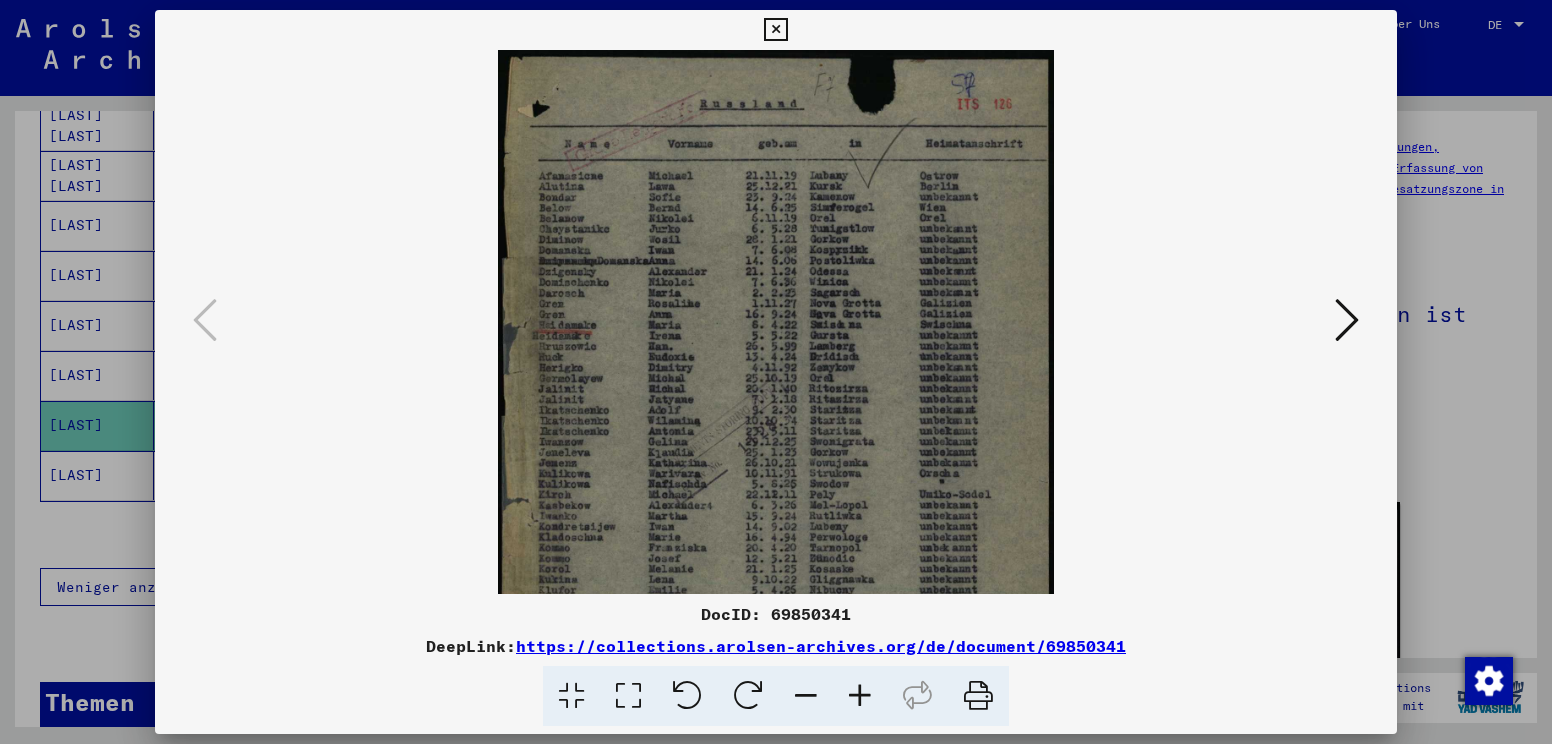 click at bounding box center (860, 696) 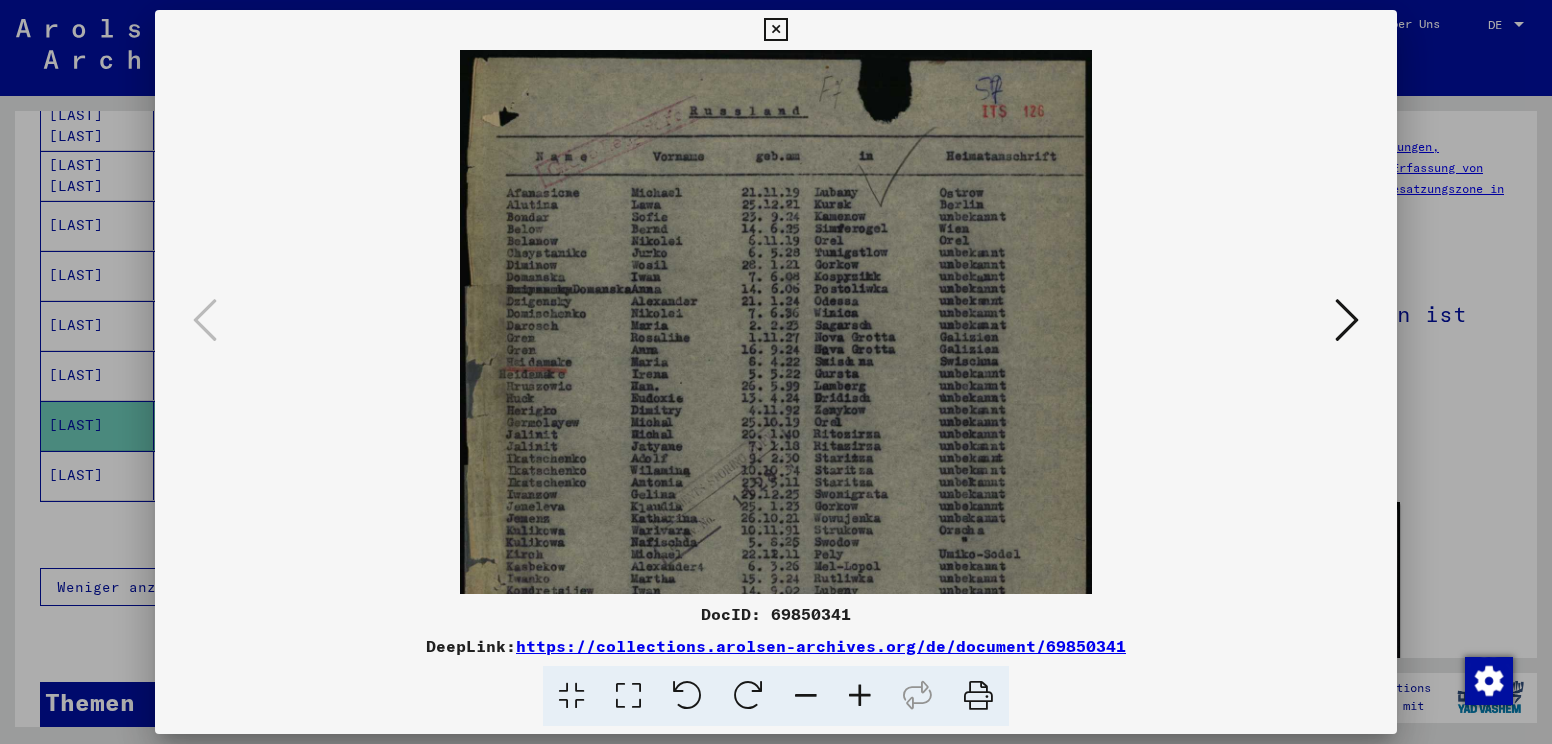 click at bounding box center (860, 696) 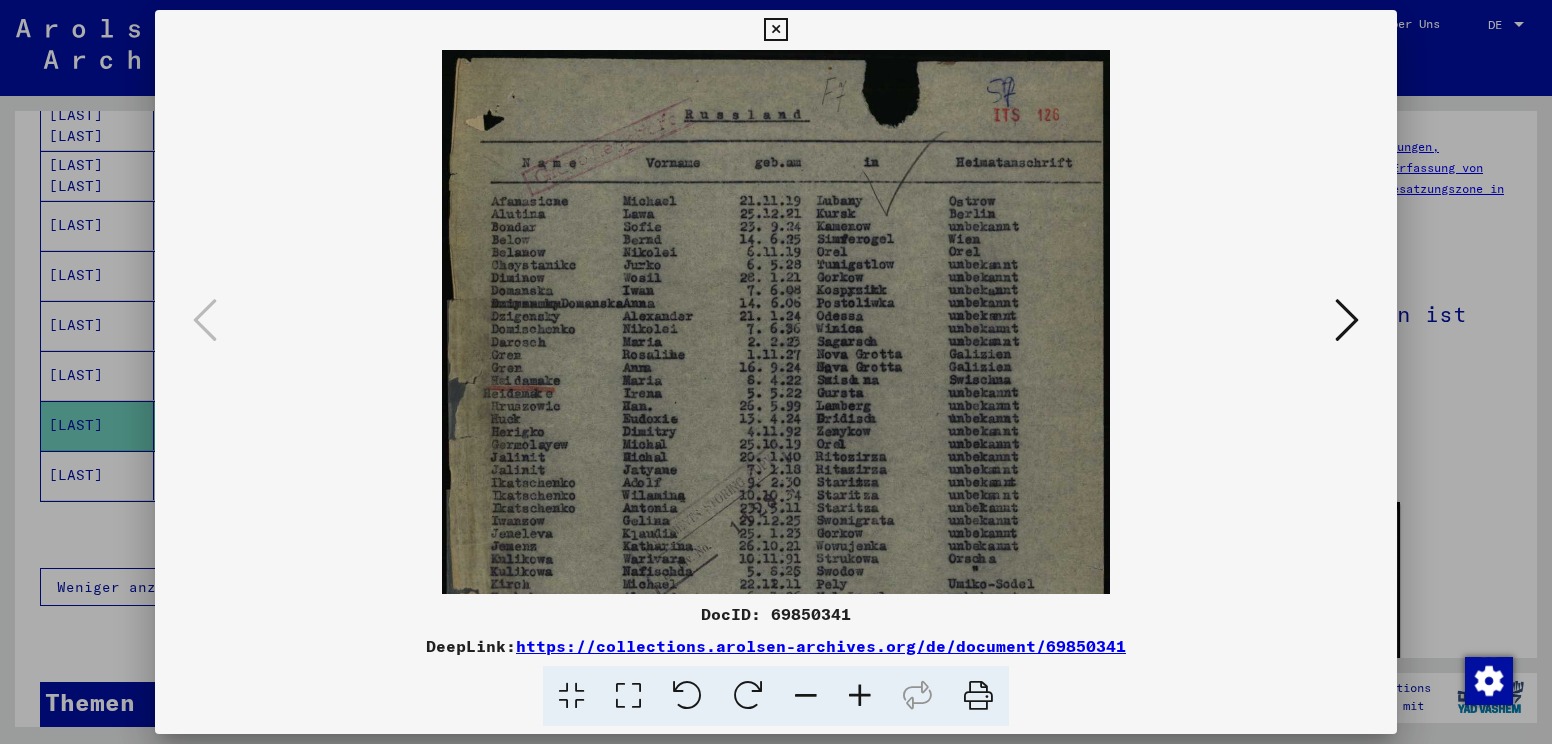 click at bounding box center [860, 696] 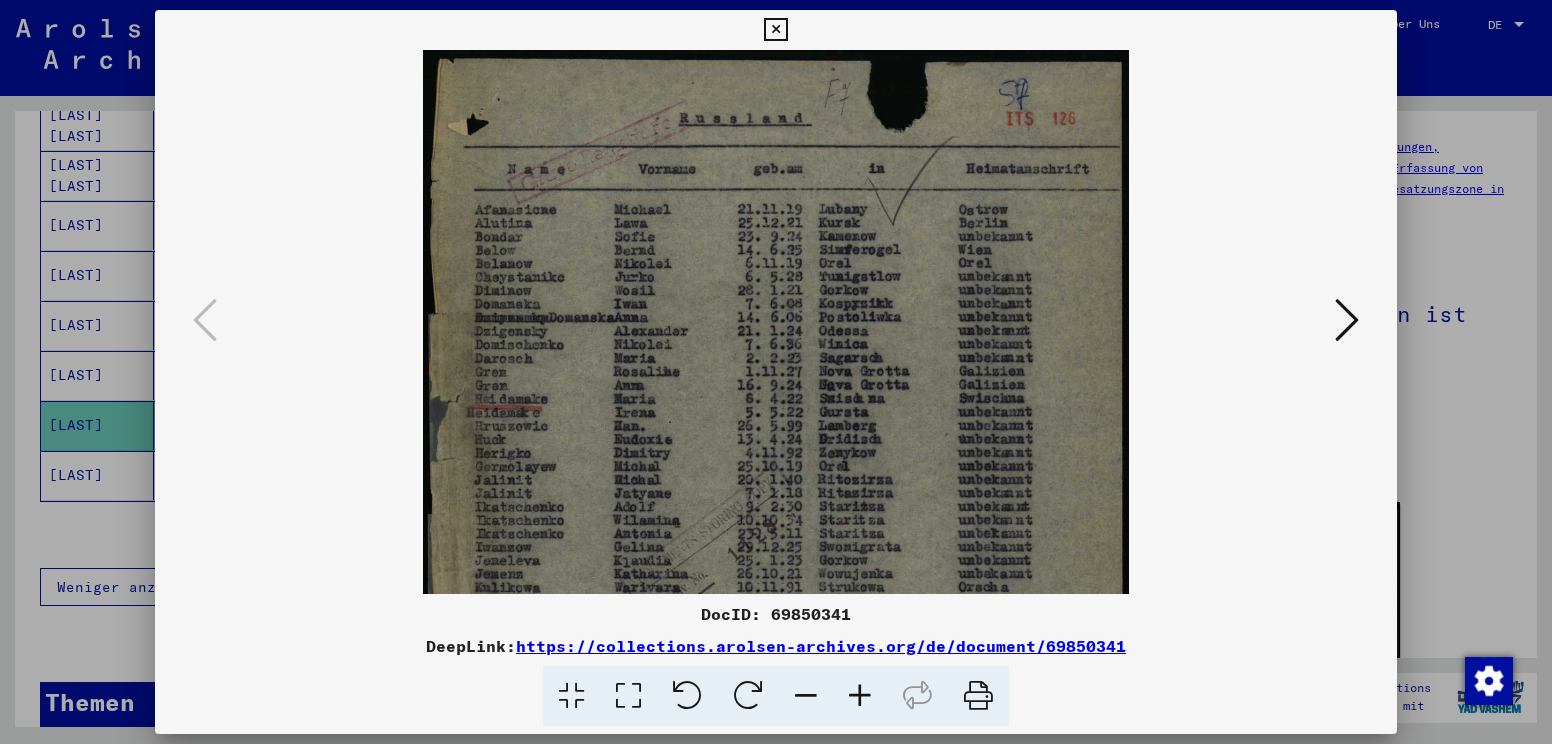 click at bounding box center [860, 696] 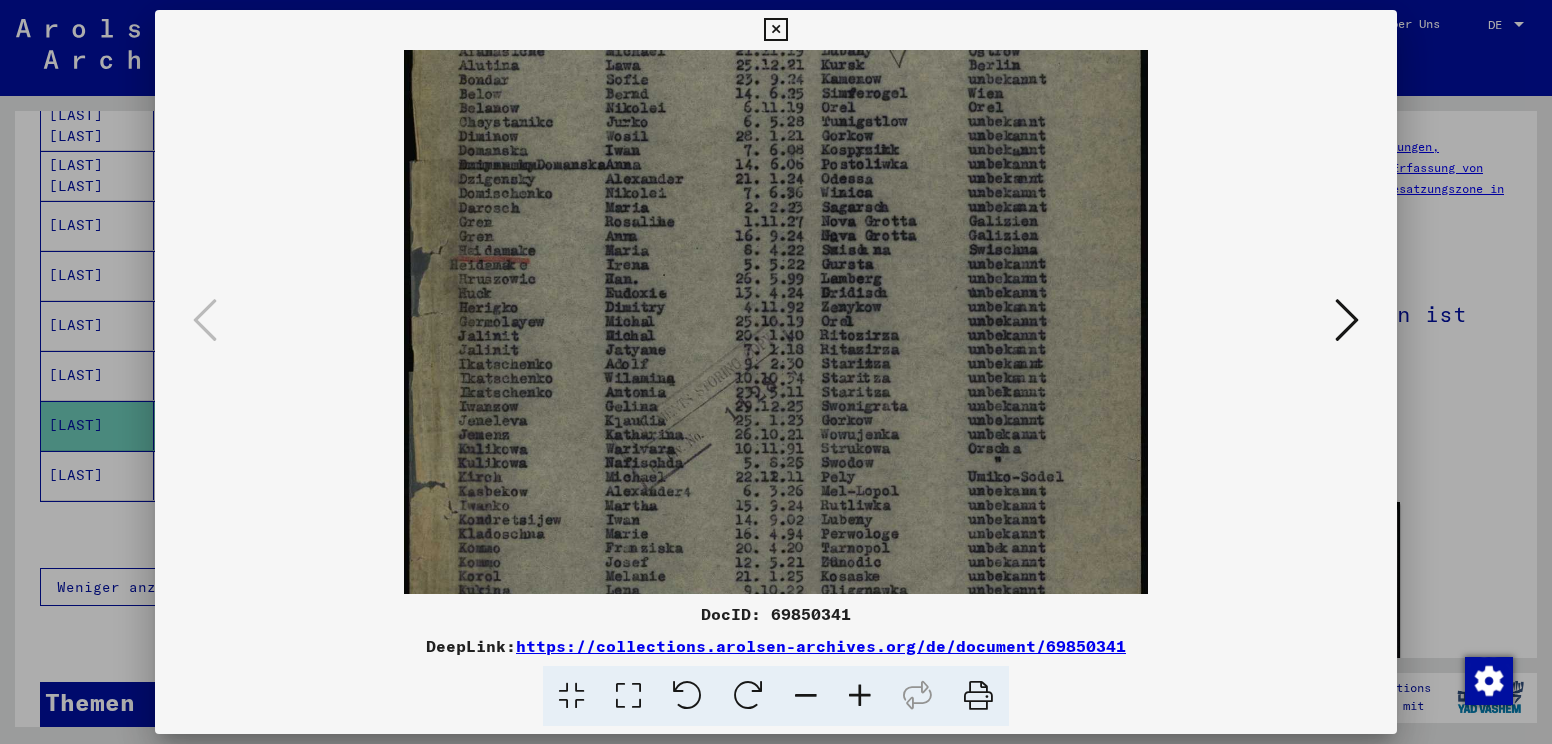 drag, startPoint x: 547, startPoint y: 526, endPoint x: 567, endPoint y: 359, distance: 168.19334 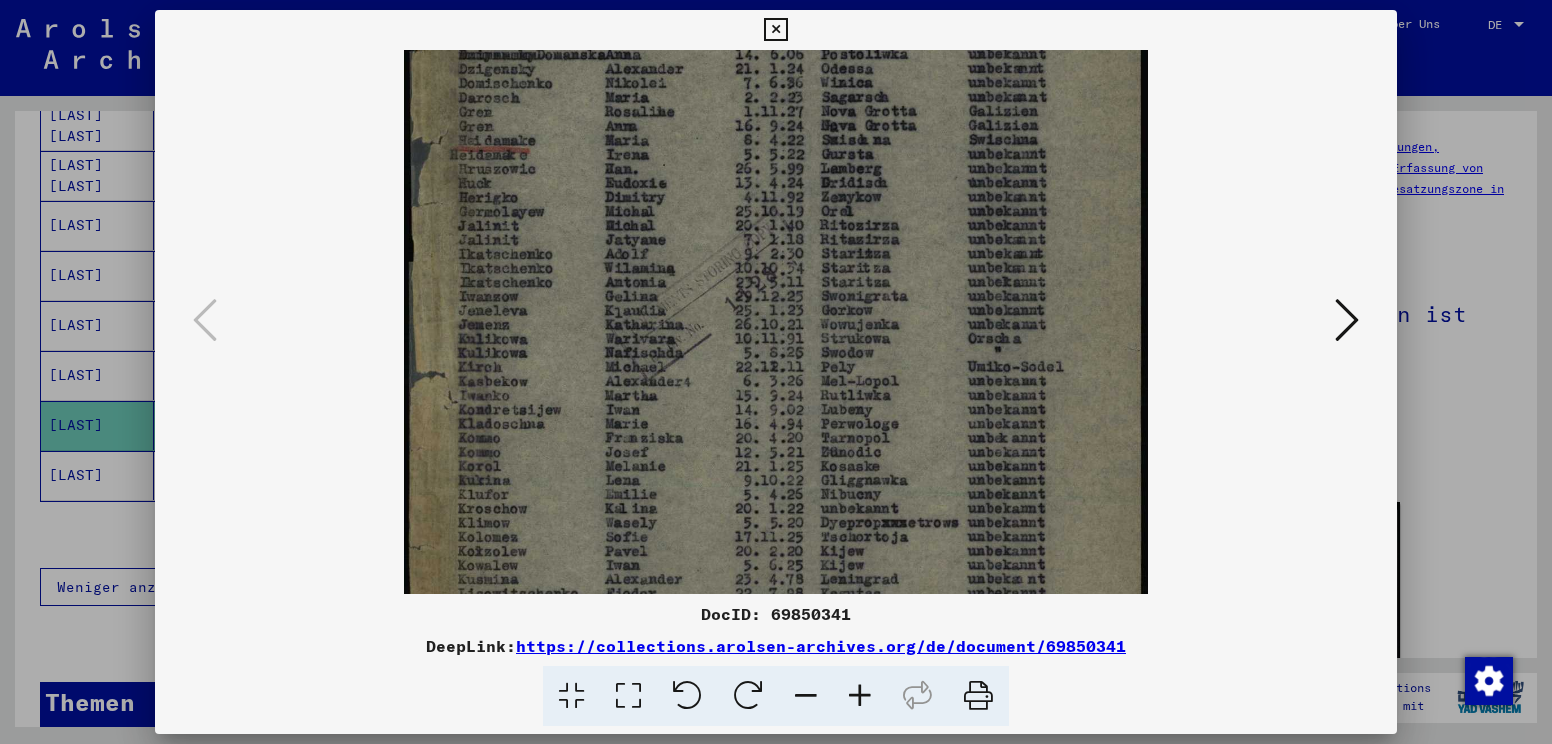 scroll, scrollTop: 291, scrollLeft: 0, axis: vertical 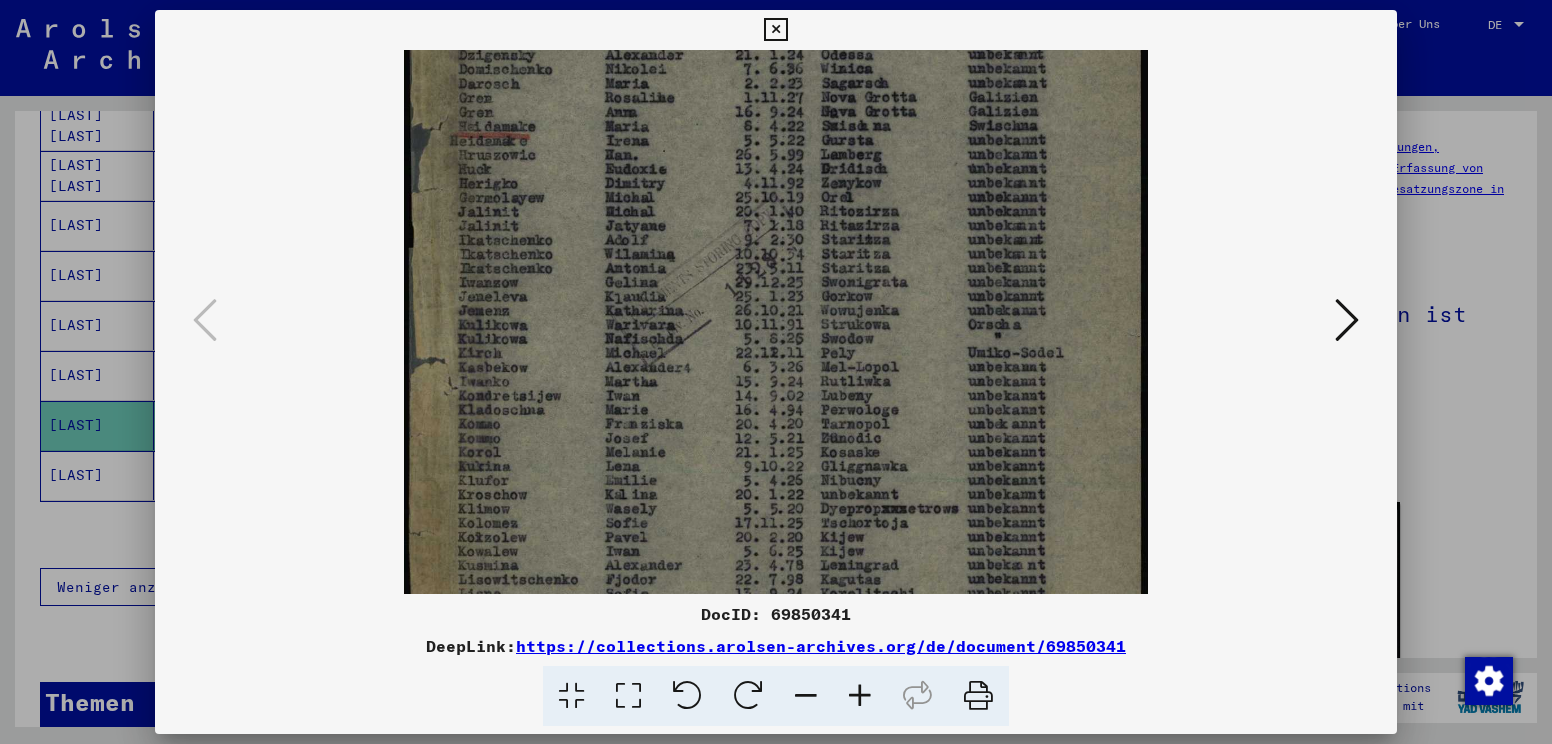 drag, startPoint x: 570, startPoint y: 497, endPoint x: 584, endPoint y: 373, distance: 124.78782 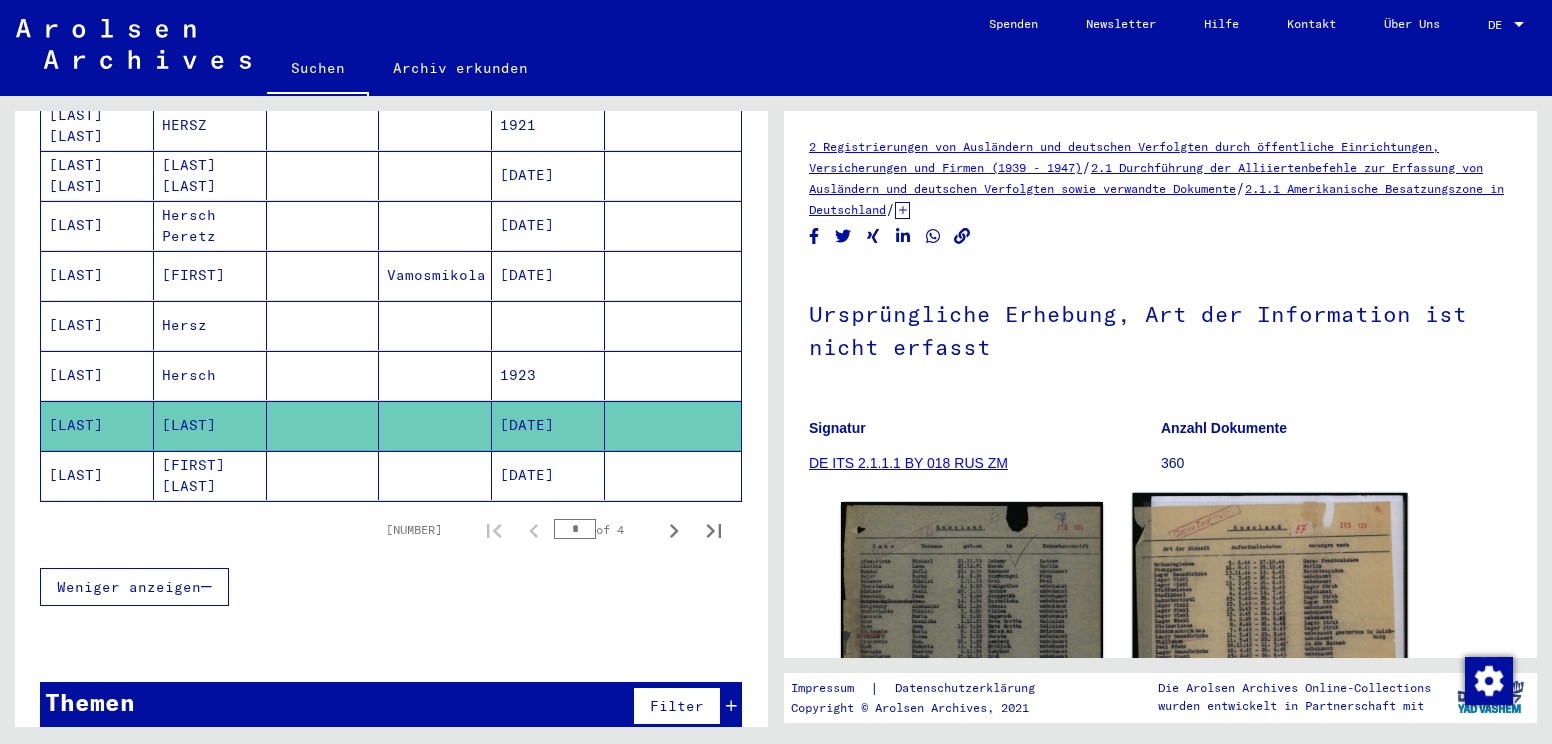 scroll, scrollTop: 200, scrollLeft: 0, axis: vertical 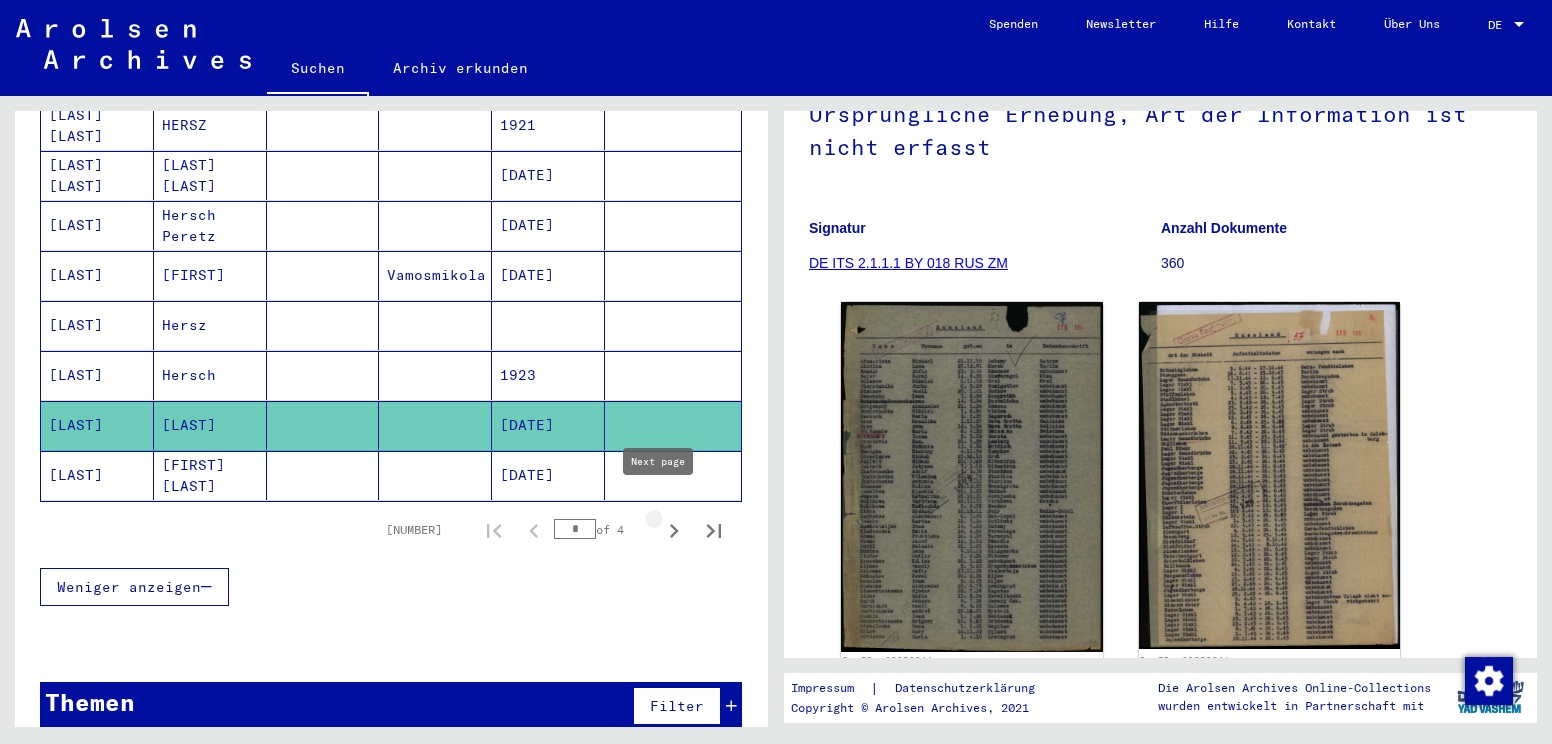 click 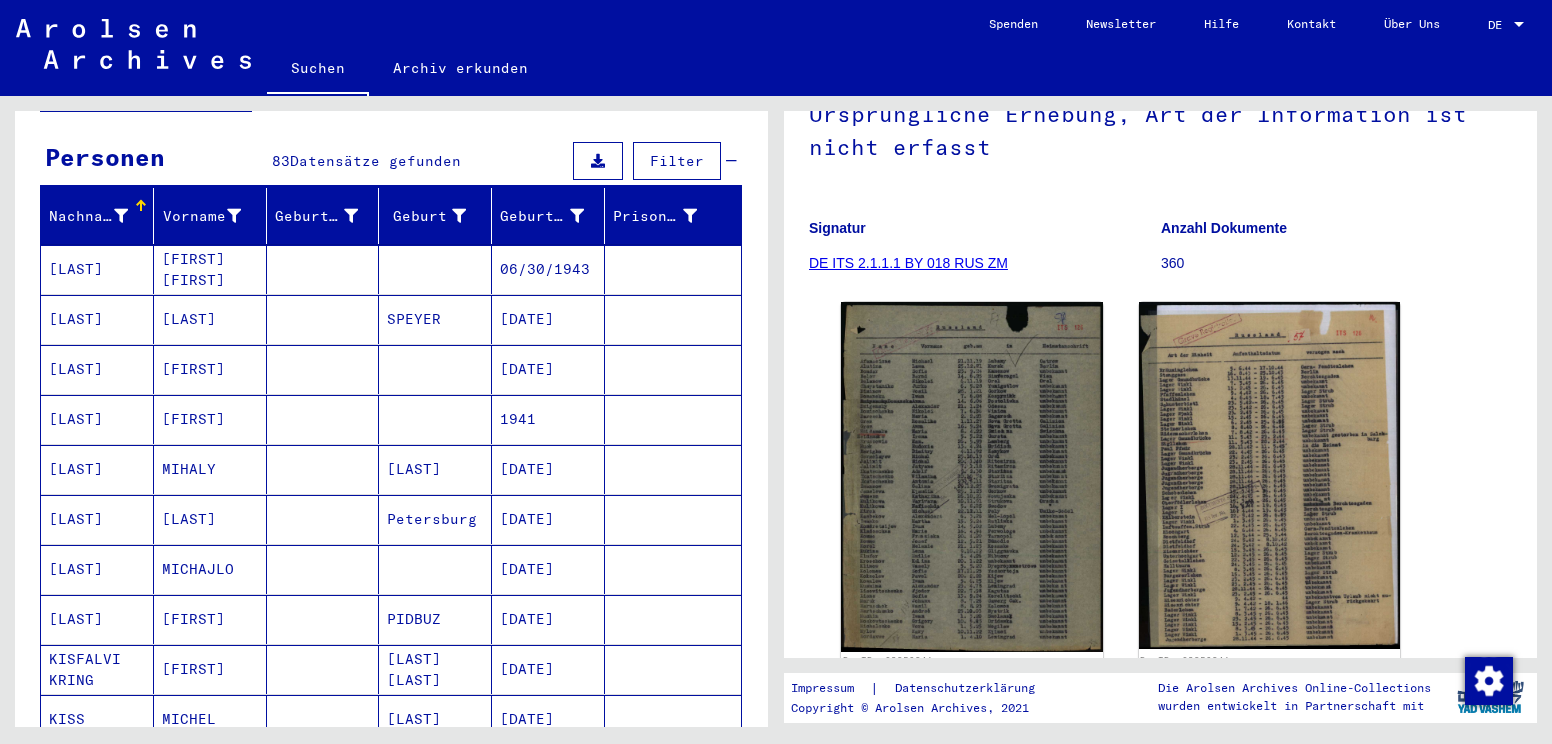 scroll, scrollTop: 175, scrollLeft: 0, axis: vertical 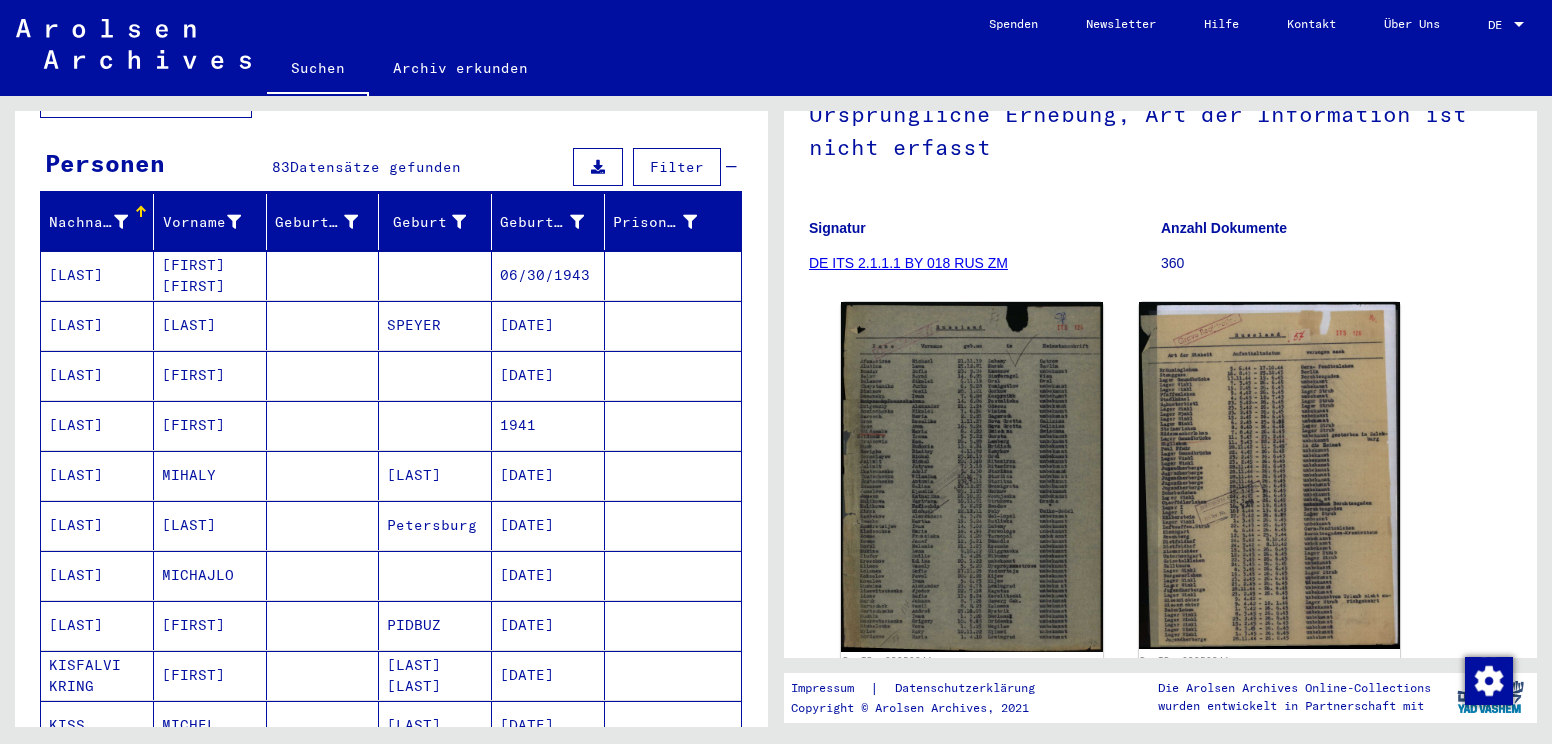 click on "[LAST]" at bounding box center [210, 375] 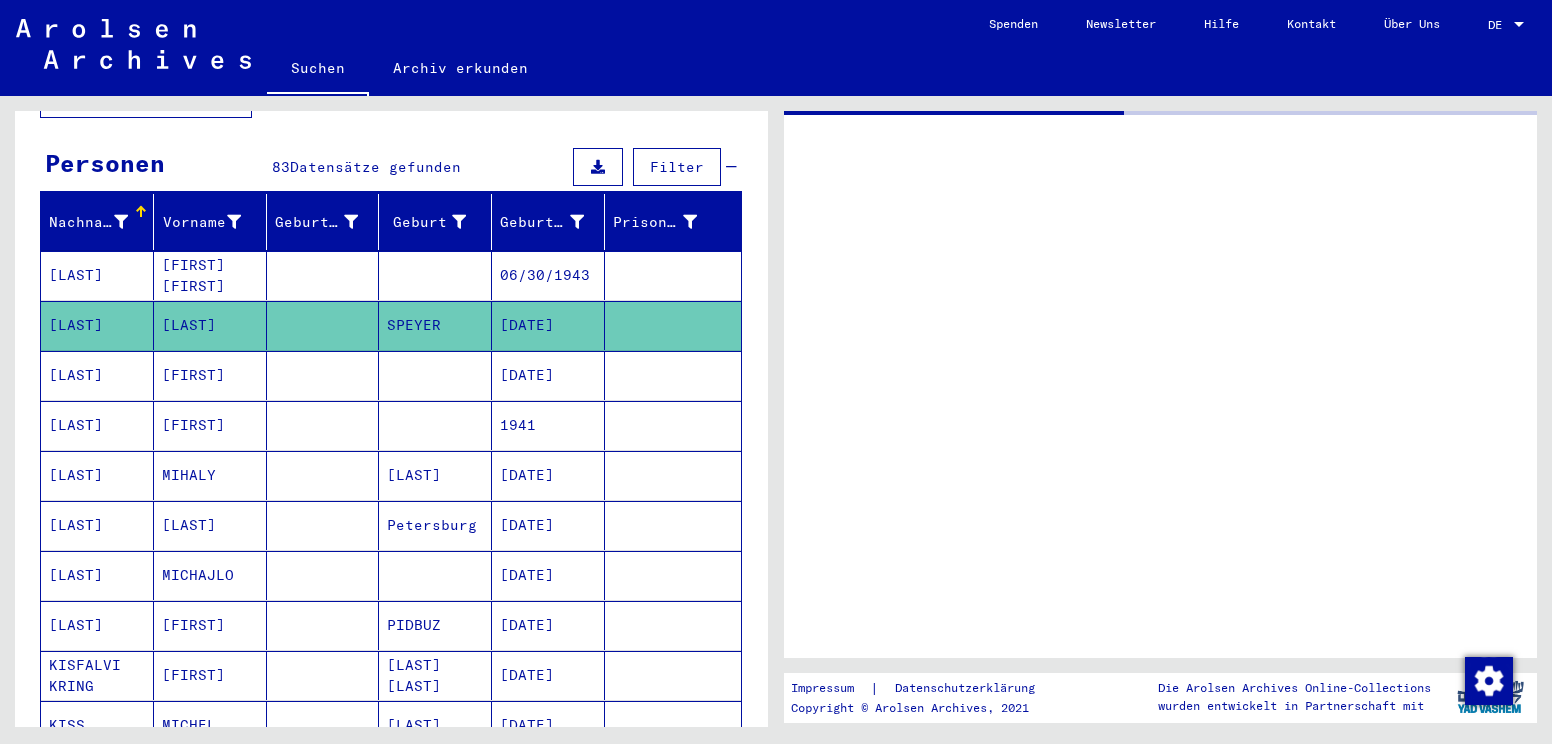 scroll, scrollTop: 0, scrollLeft: 0, axis: both 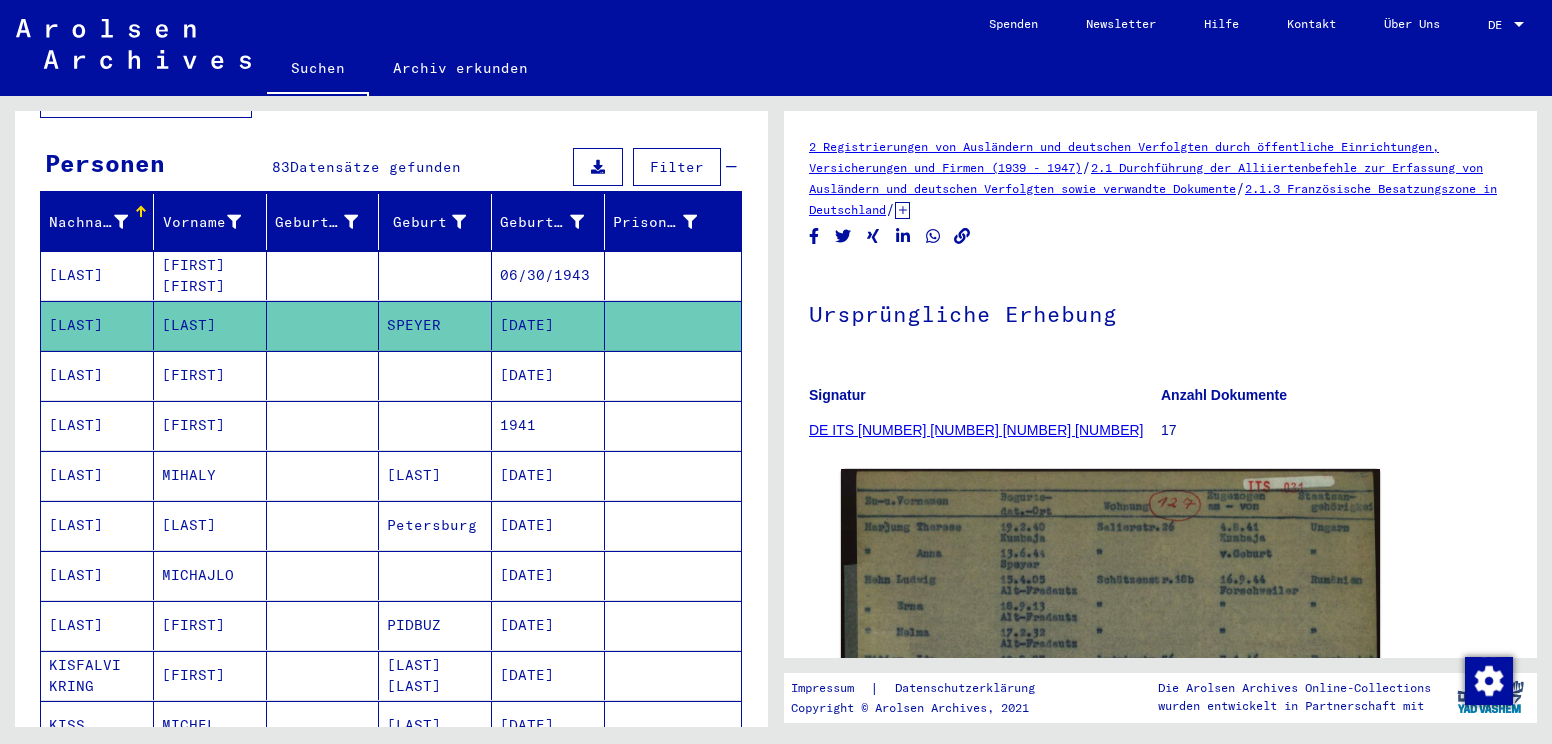 click at bounding box center (435, 425) 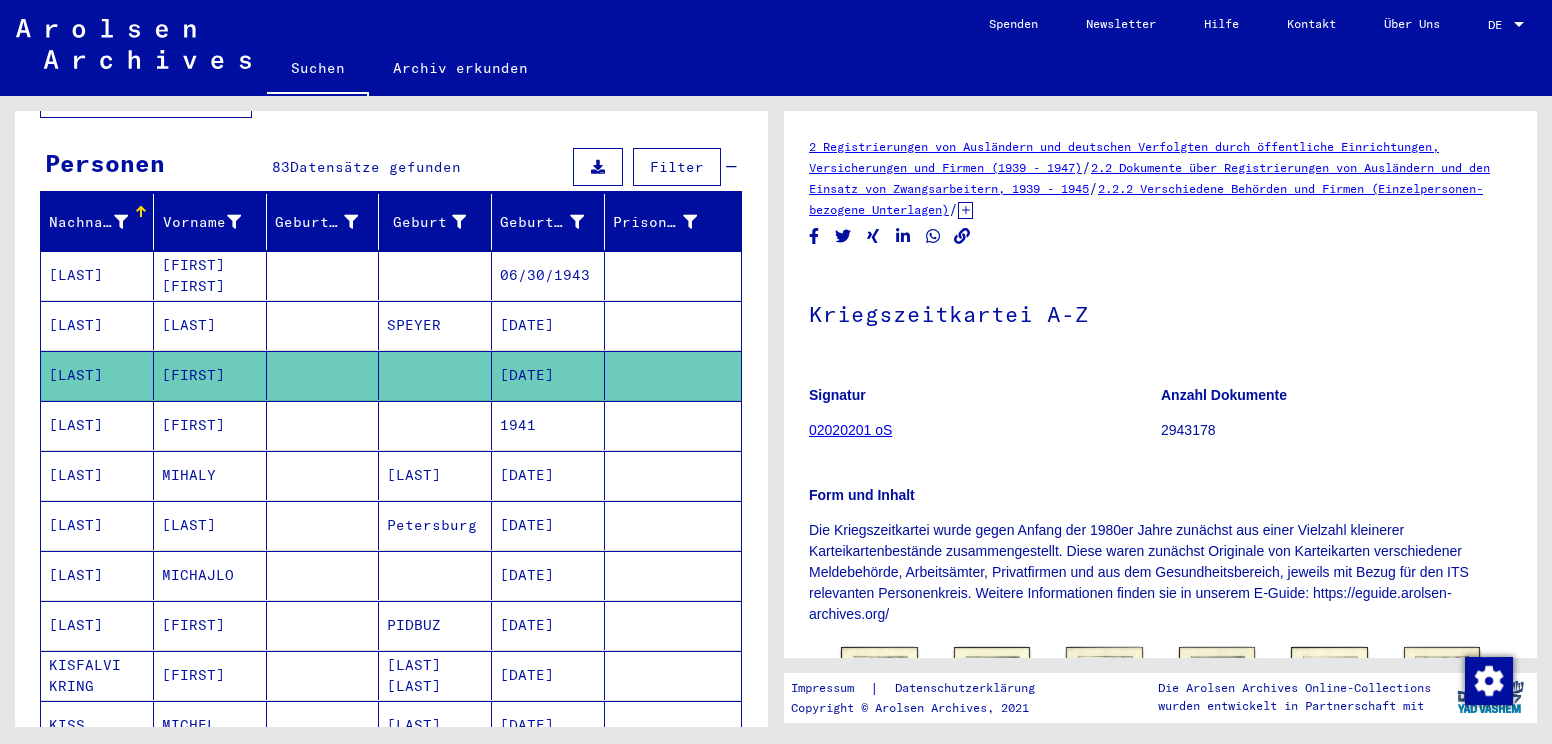 scroll, scrollTop: 0, scrollLeft: 0, axis: both 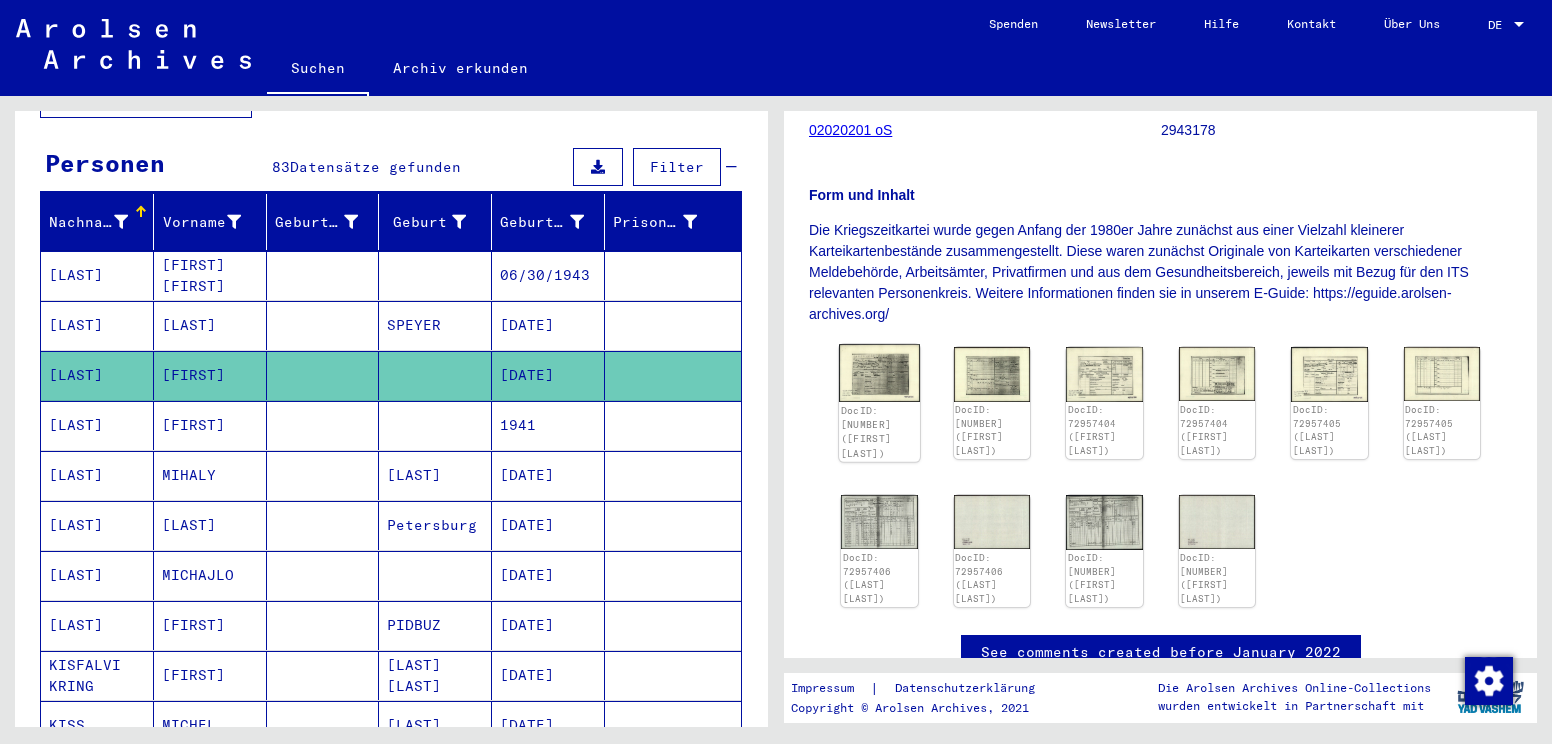 click 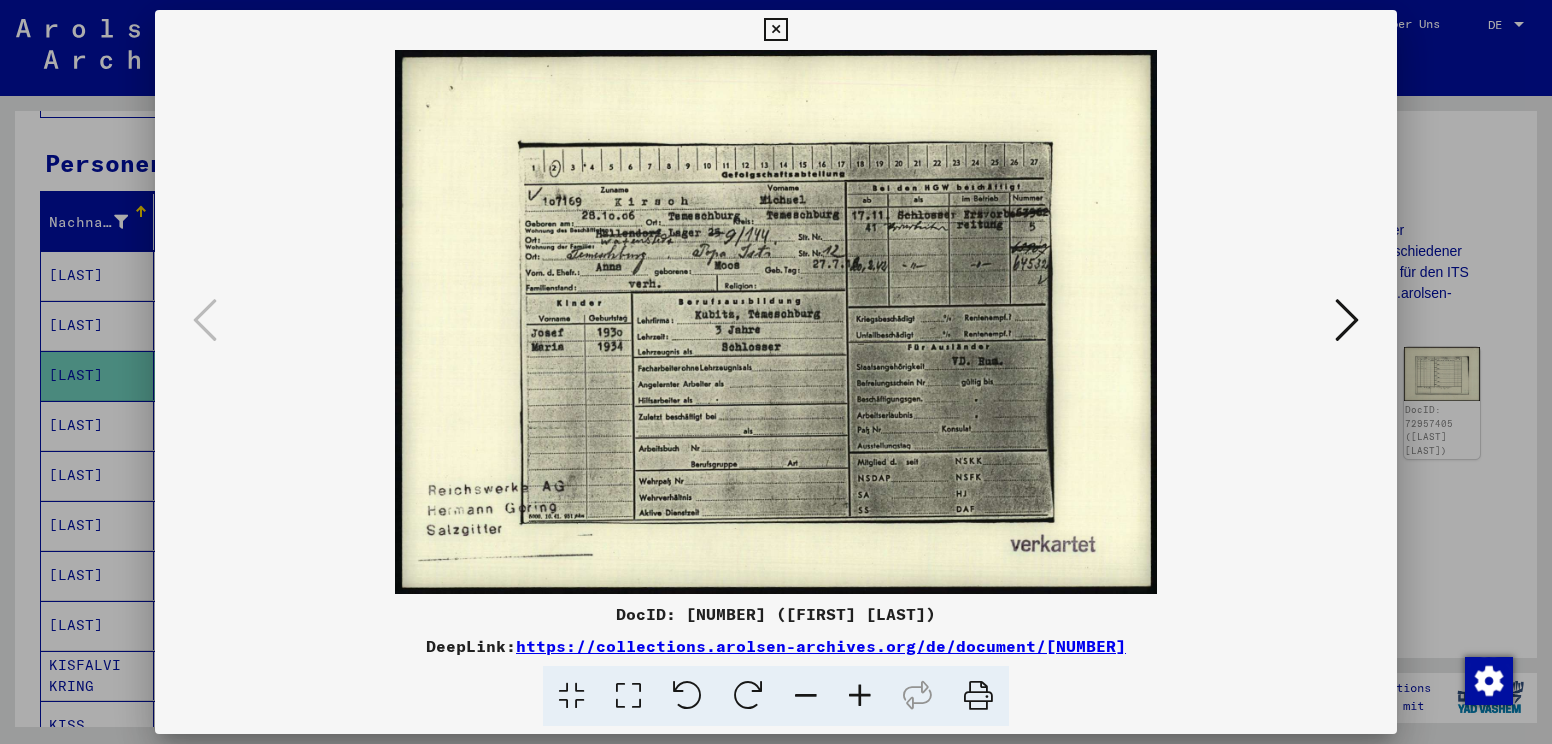 click at bounding box center [860, 696] 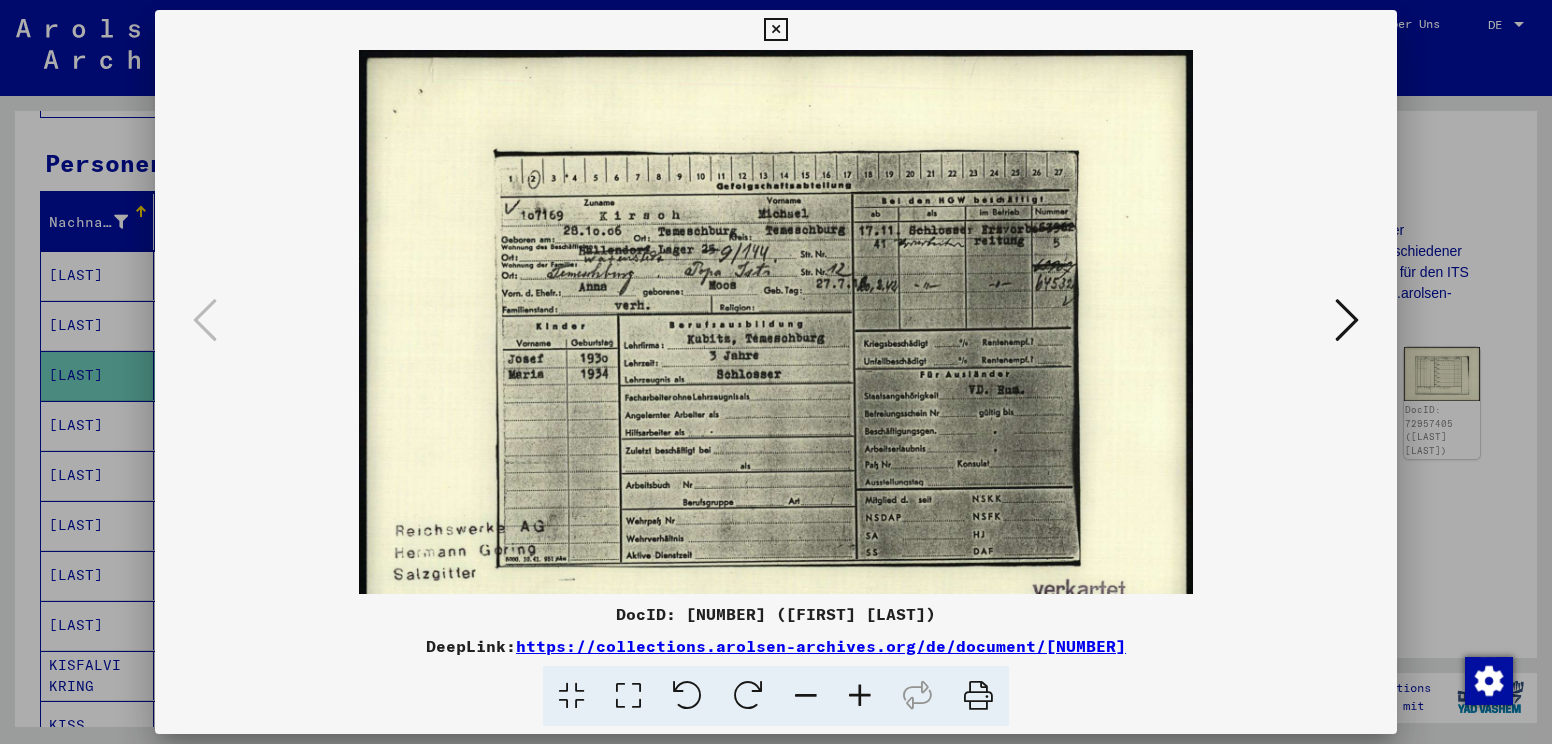 click at bounding box center [860, 696] 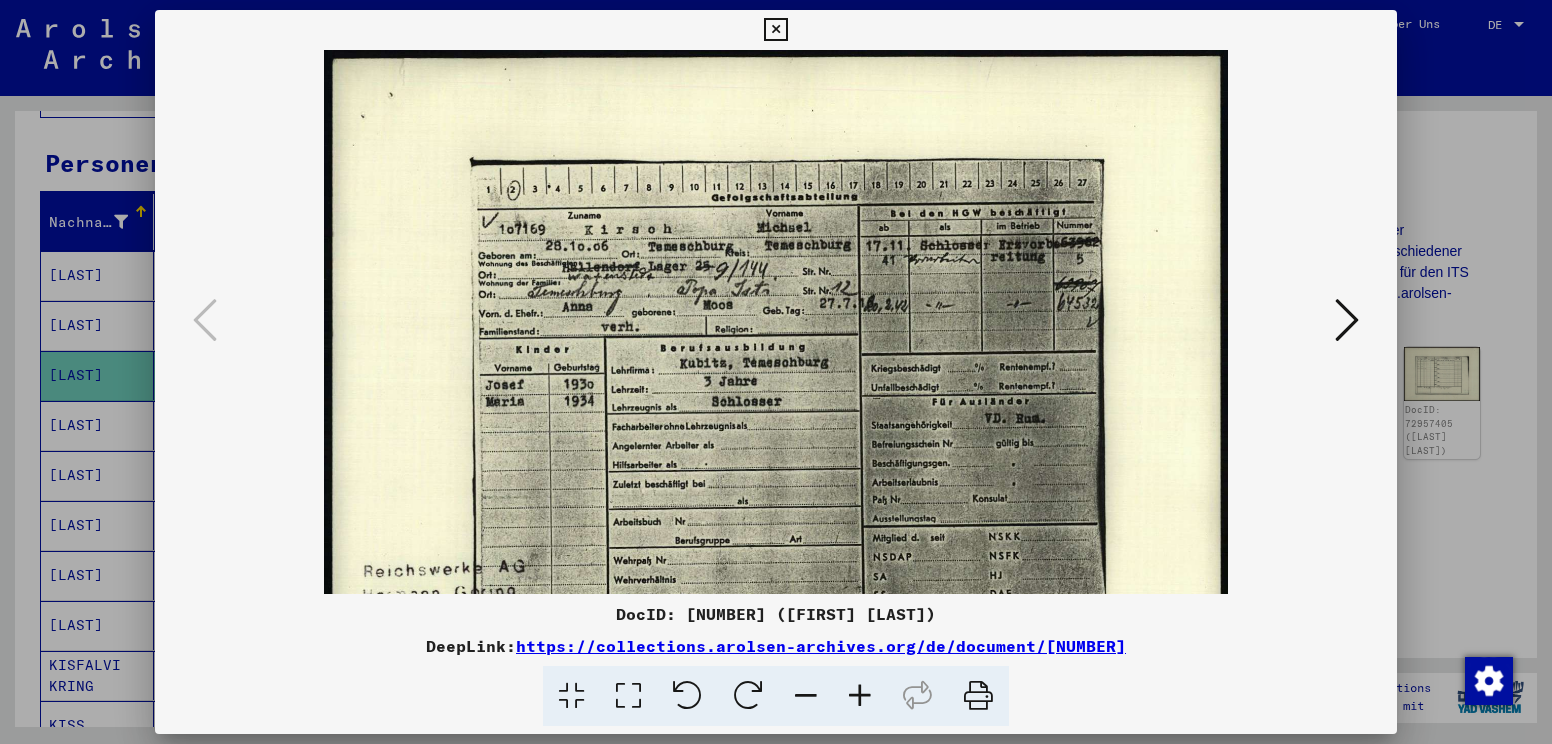 click at bounding box center (860, 696) 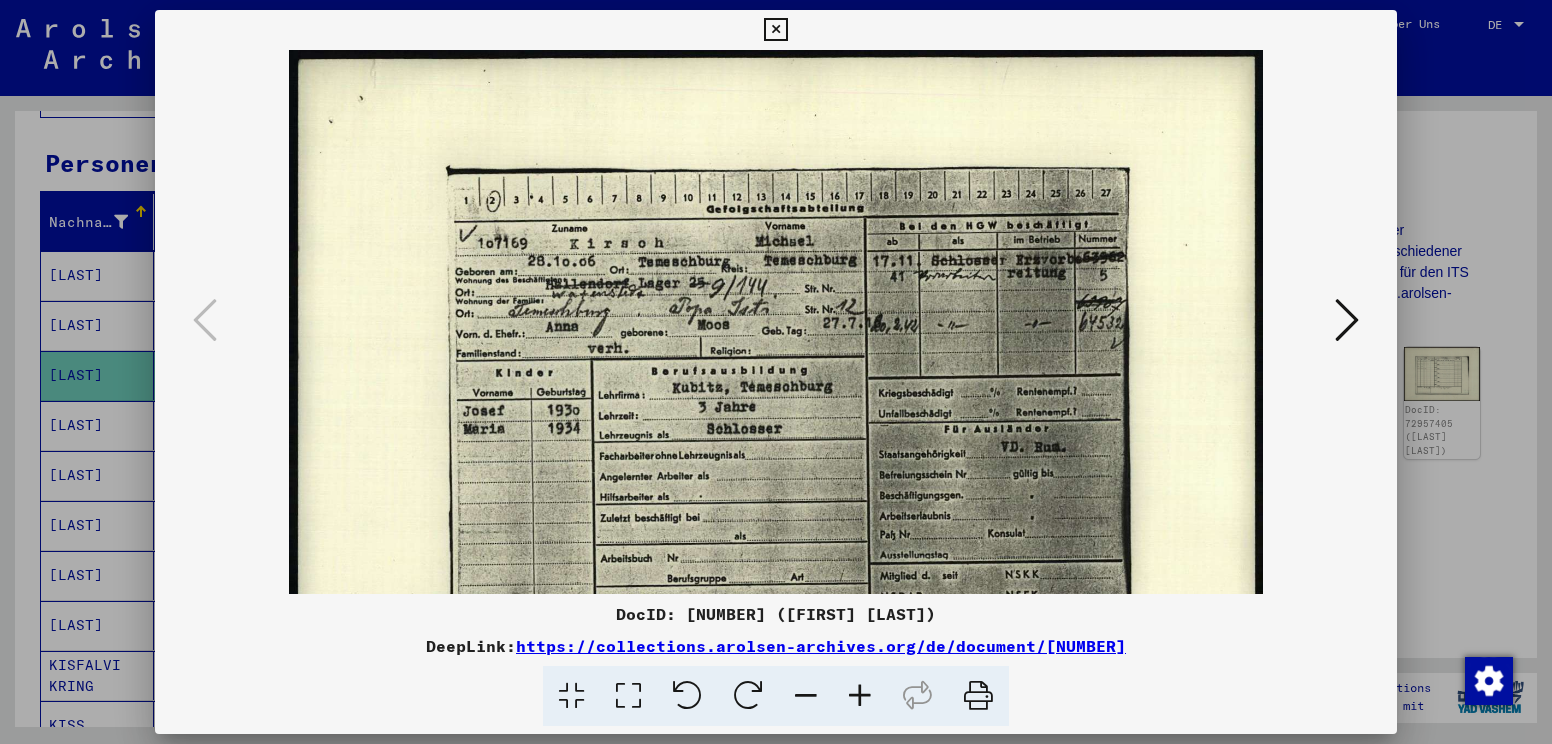 click at bounding box center [860, 696] 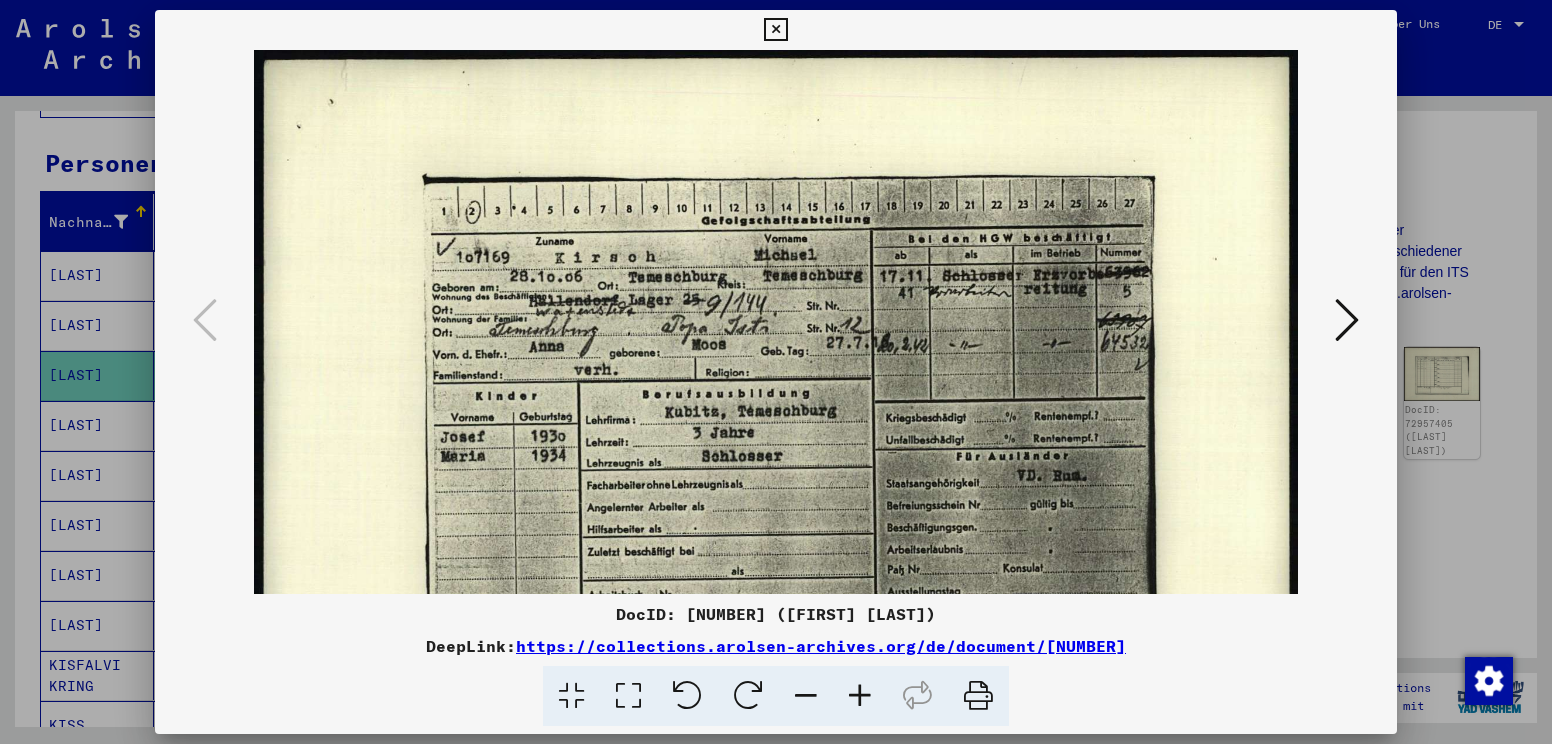 click at bounding box center [1347, 320] 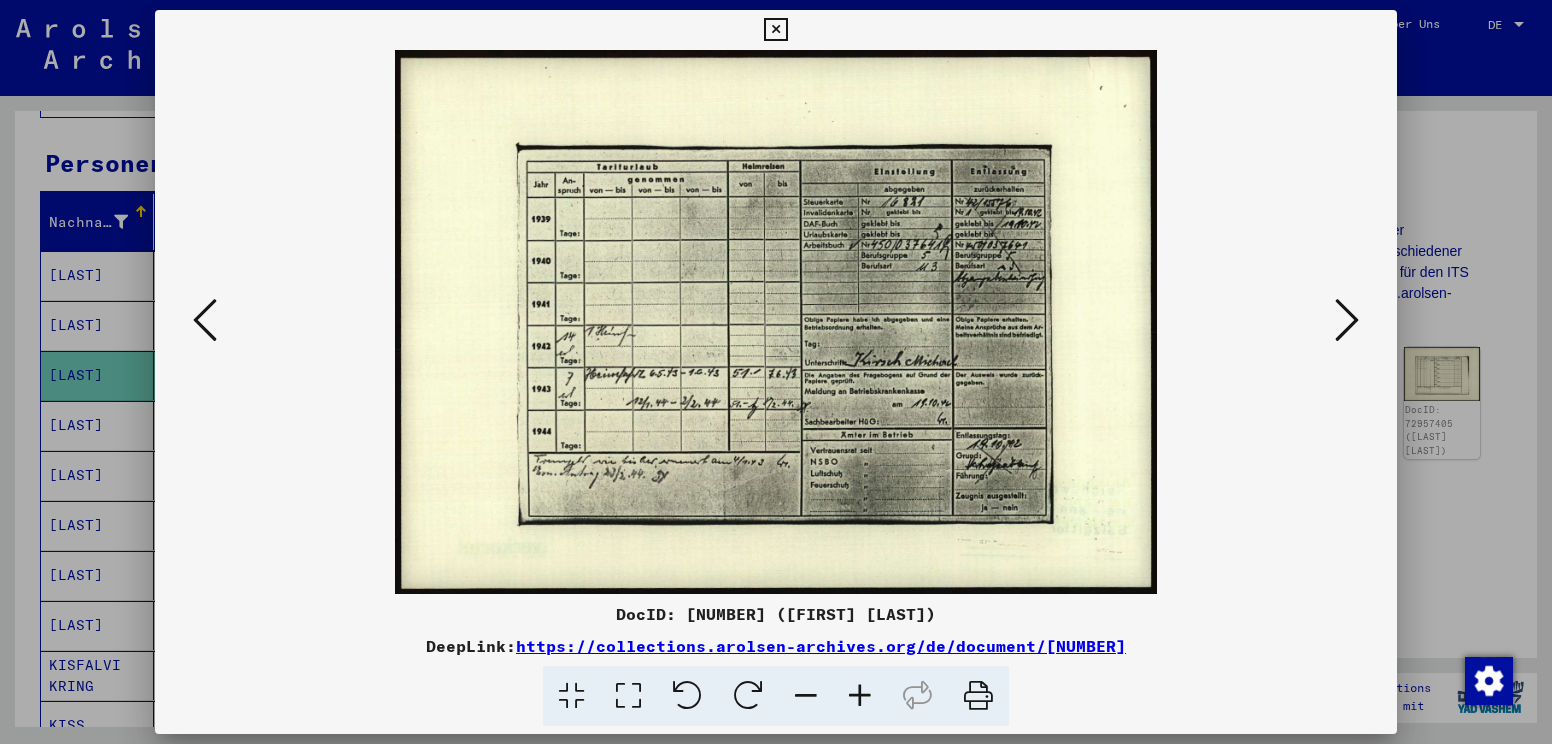 click at bounding box center (1347, 320) 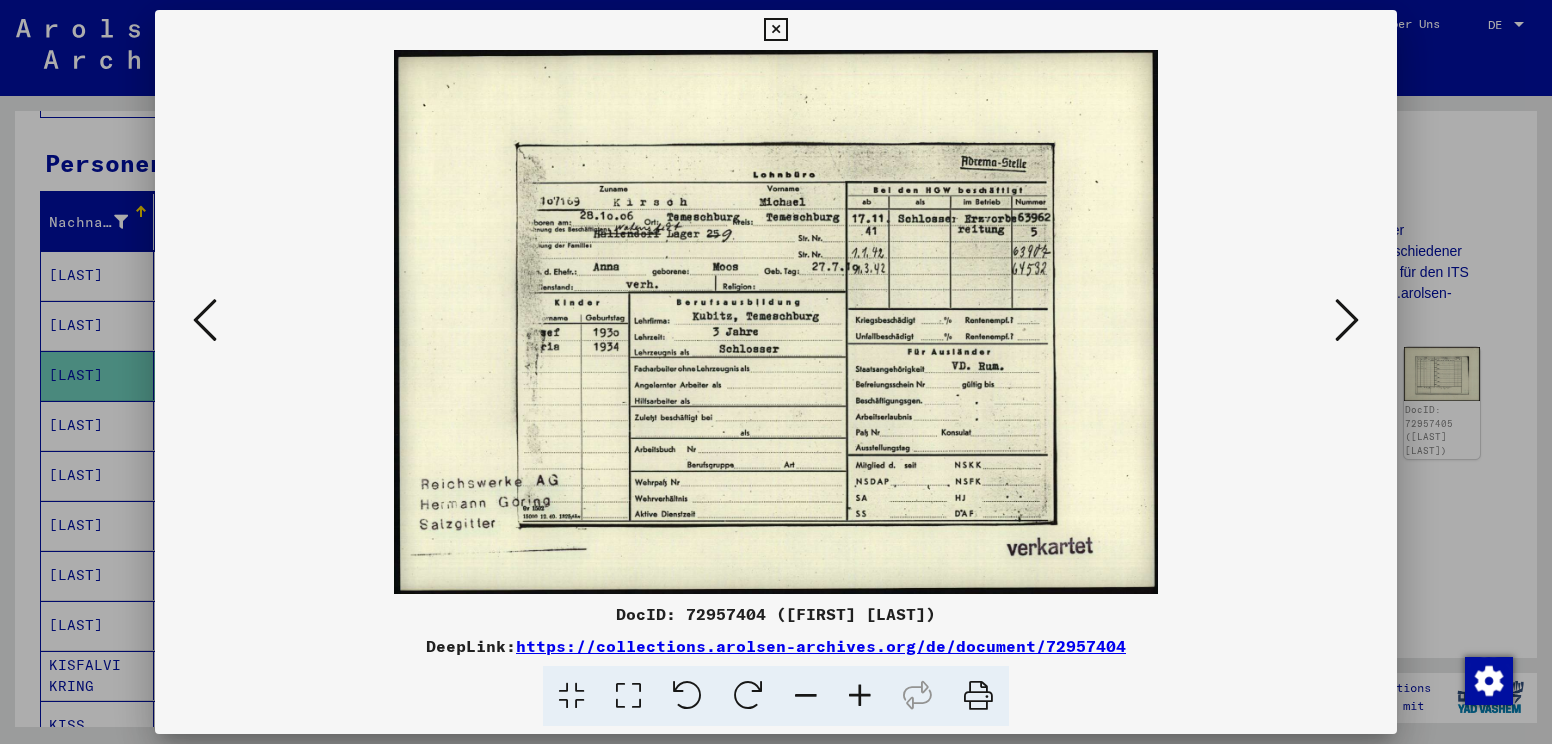 click at bounding box center [1347, 320] 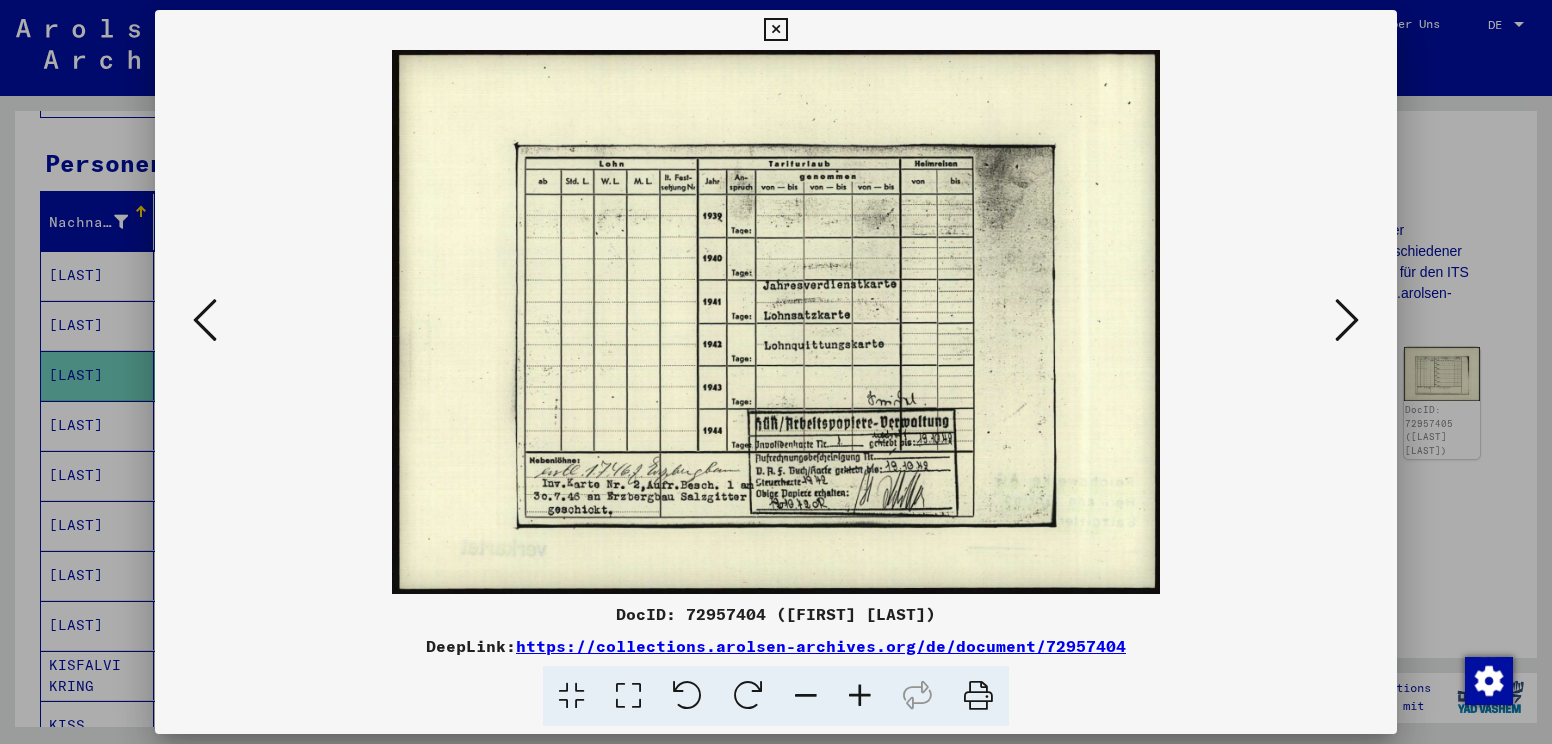 click at bounding box center [775, 30] 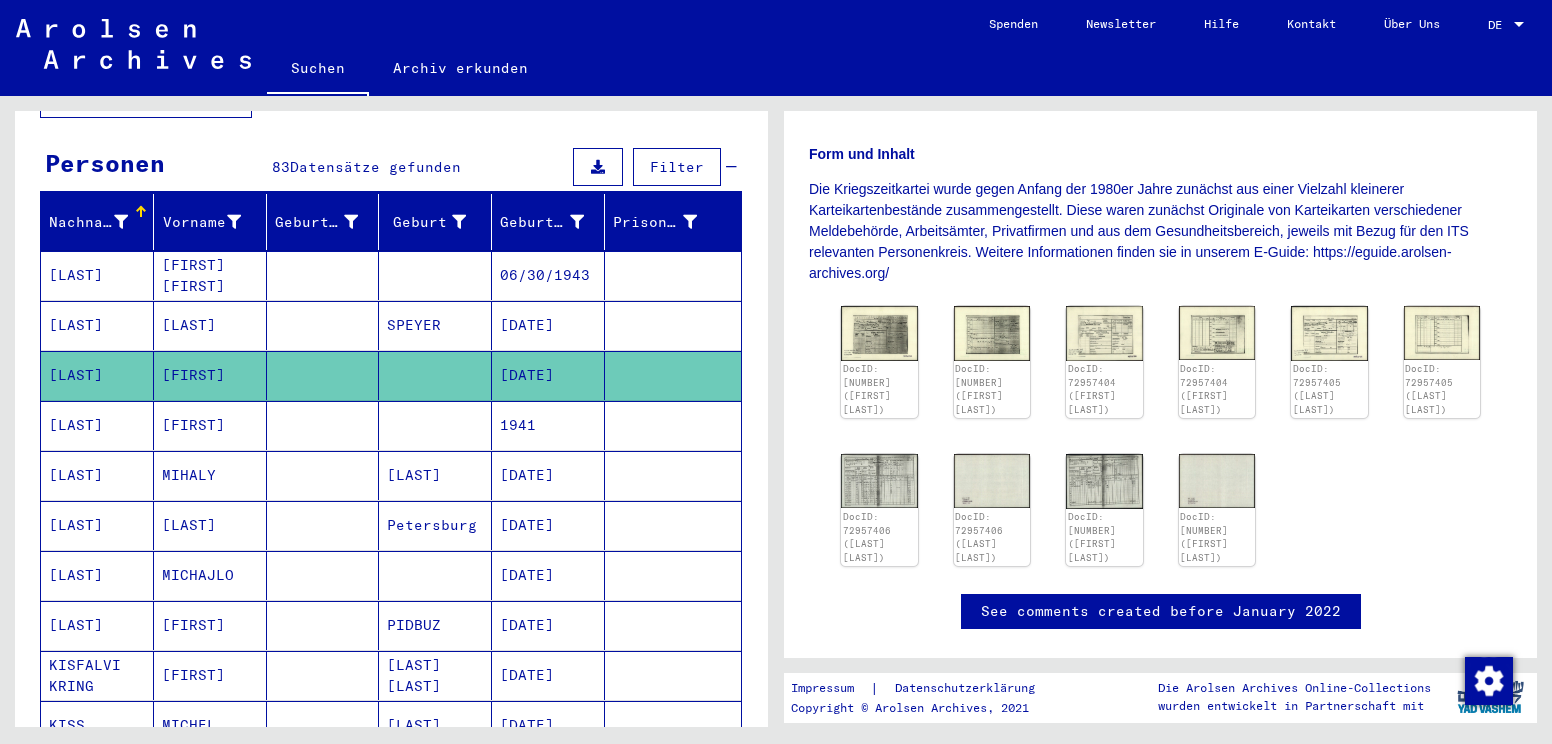 scroll, scrollTop: 300, scrollLeft: 0, axis: vertical 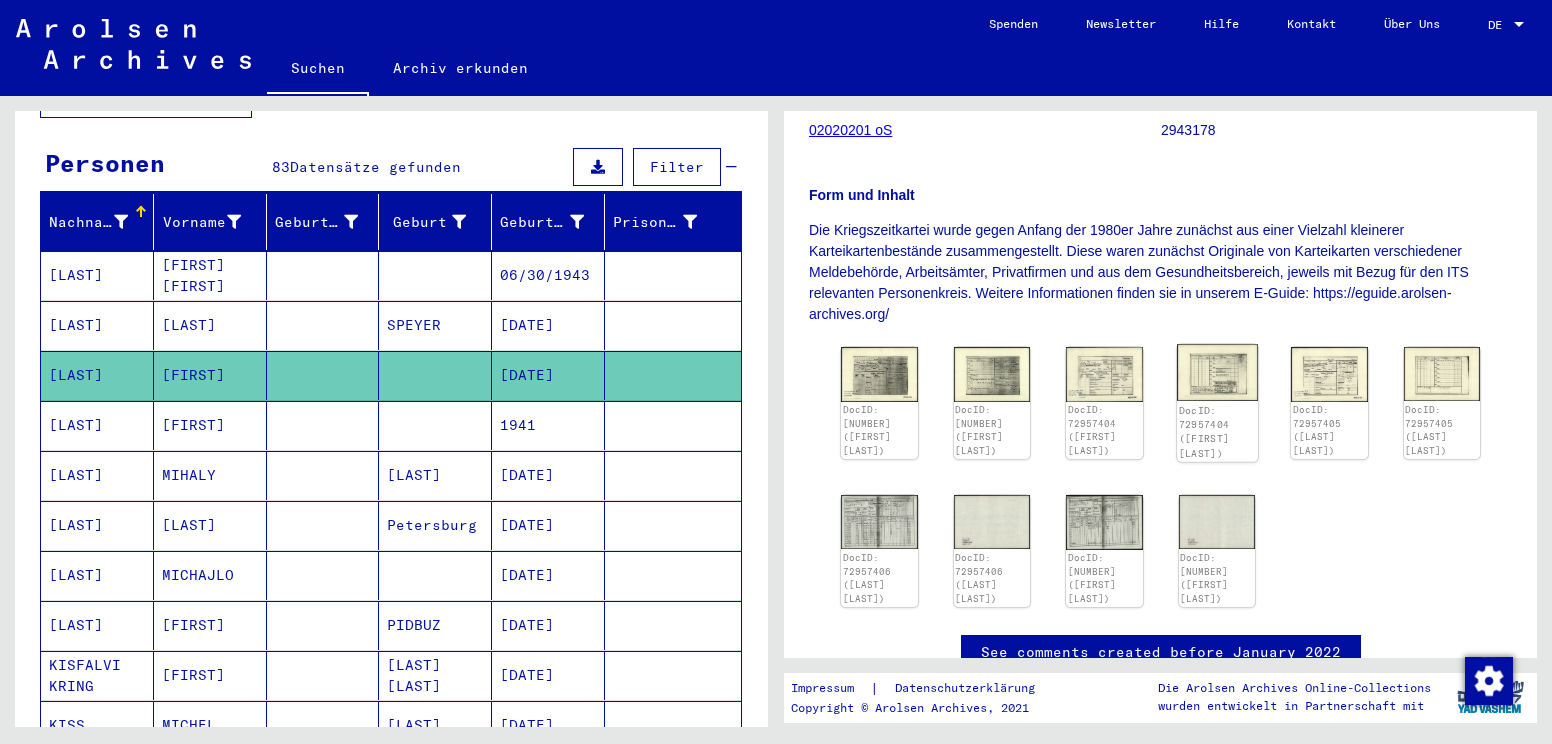 click on "DocID: 72957404 ([FIRST] [LAST])" 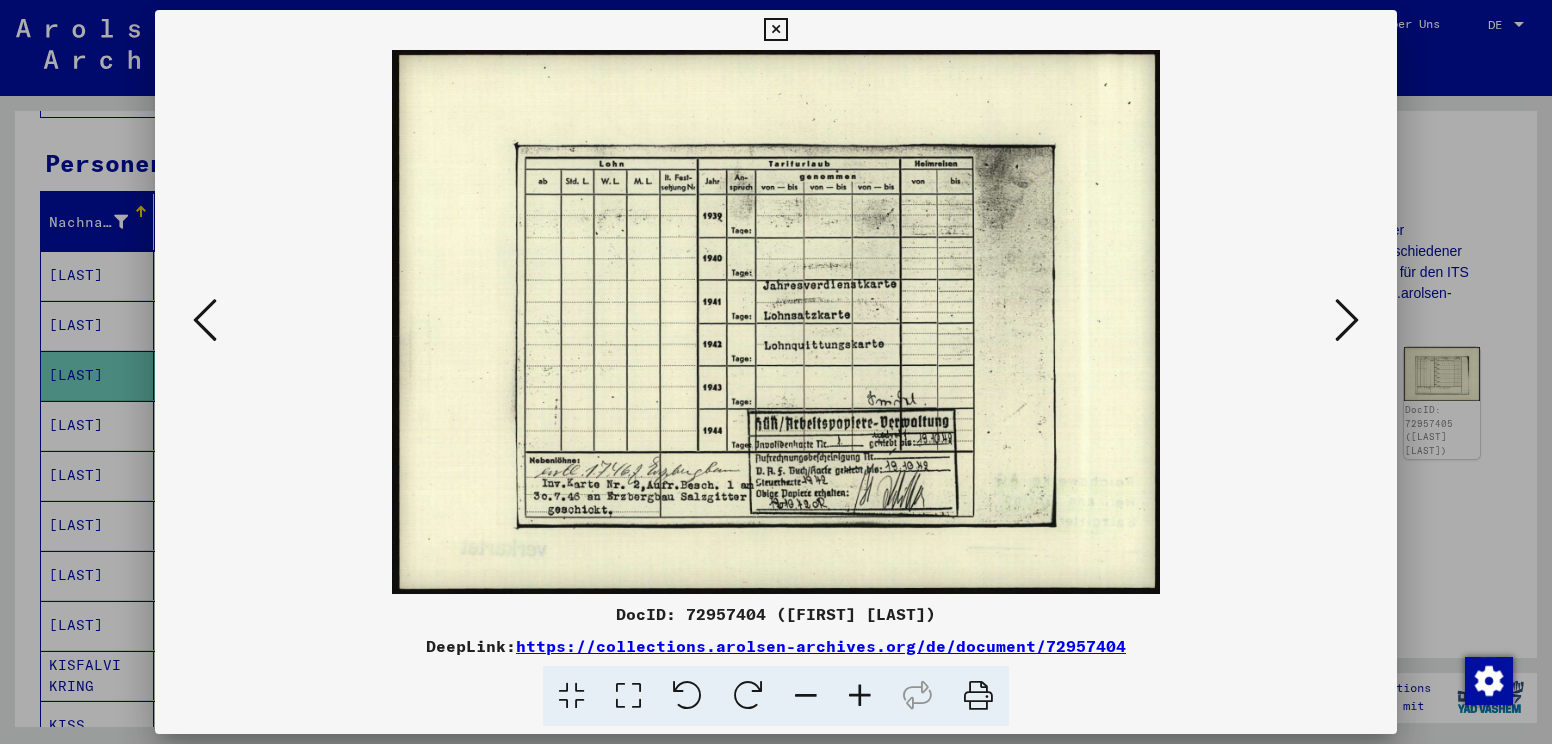 click at bounding box center (1347, 320) 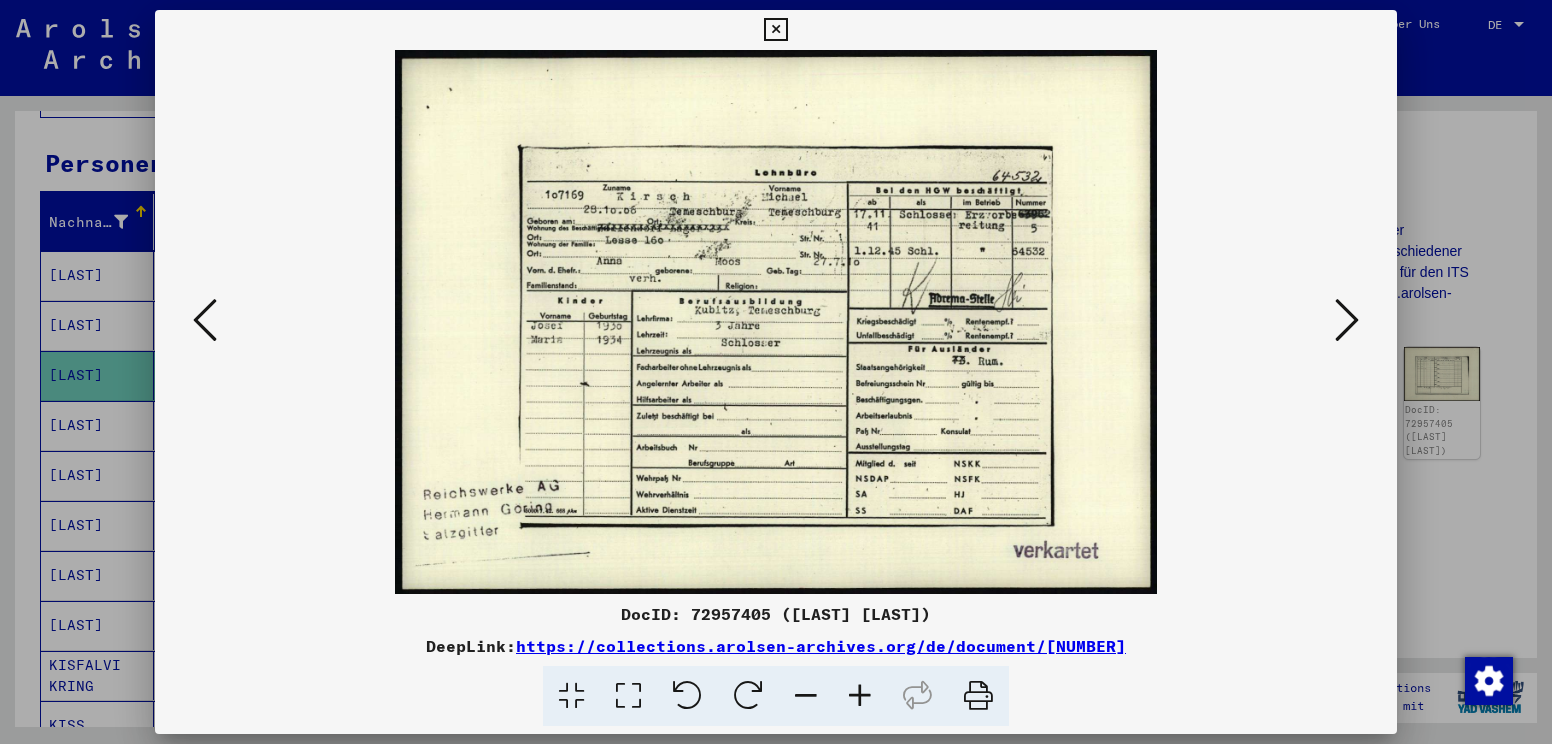 click at bounding box center (1347, 320) 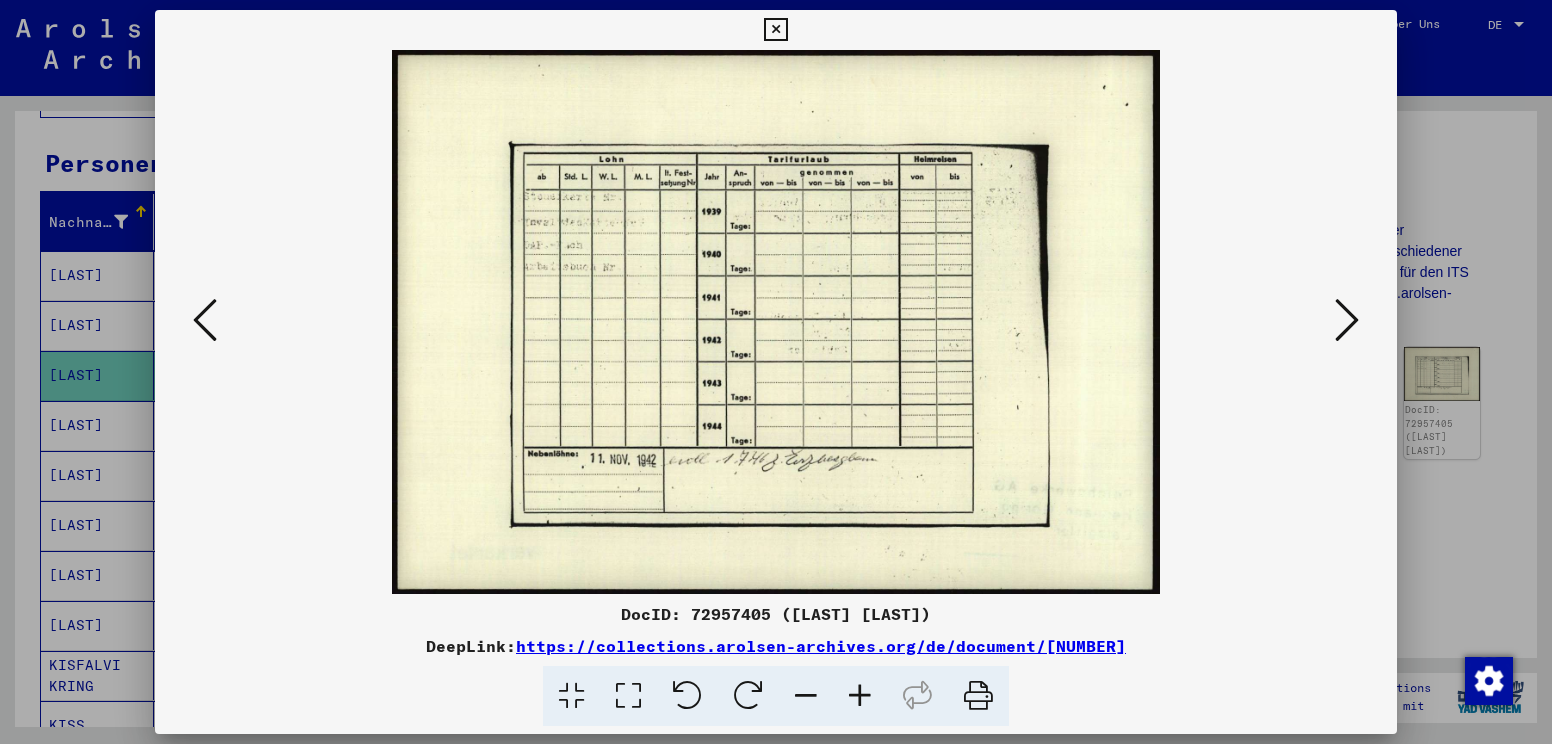 click at bounding box center [1347, 320] 